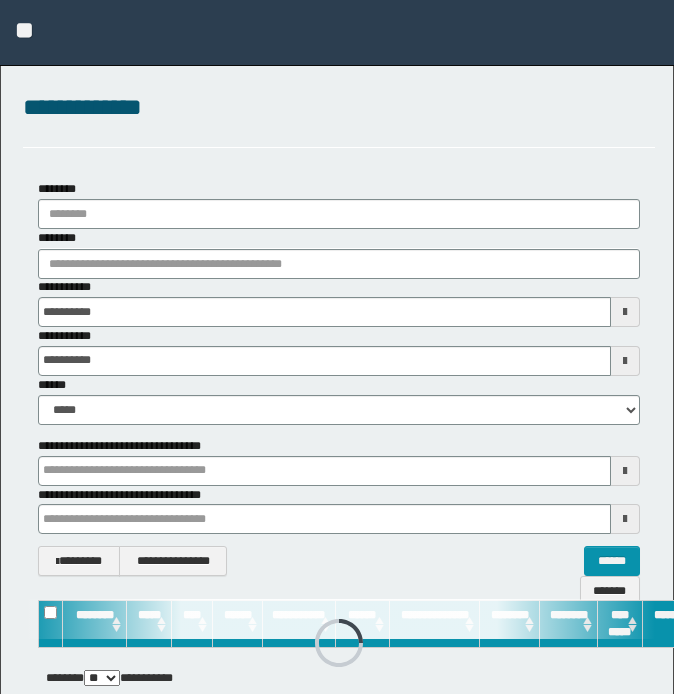 scroll, scrollTop: 0, scrollLeft: 0, axis: both 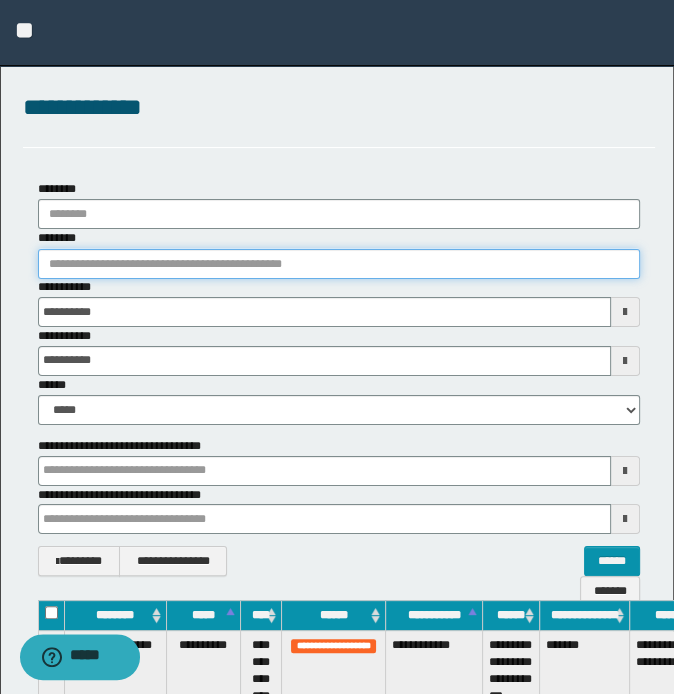 click on "********" at bounding box center [339, 264] 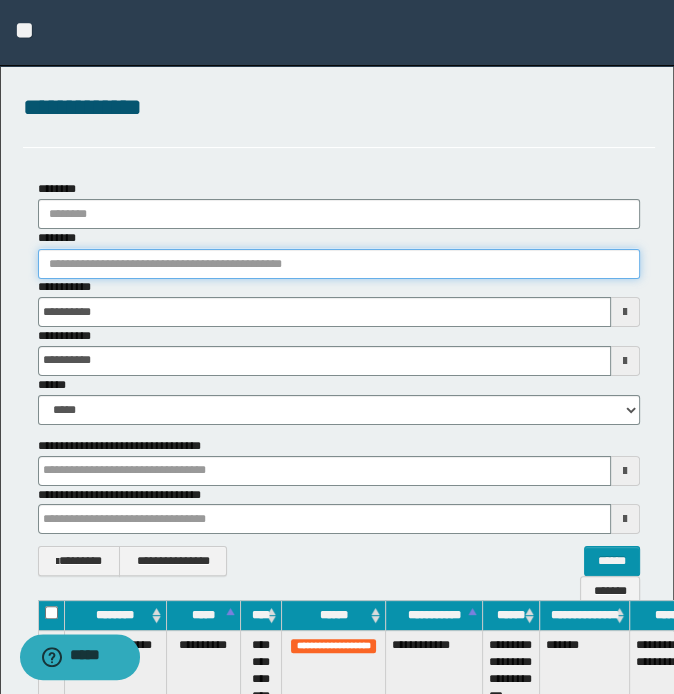 paste on "********" 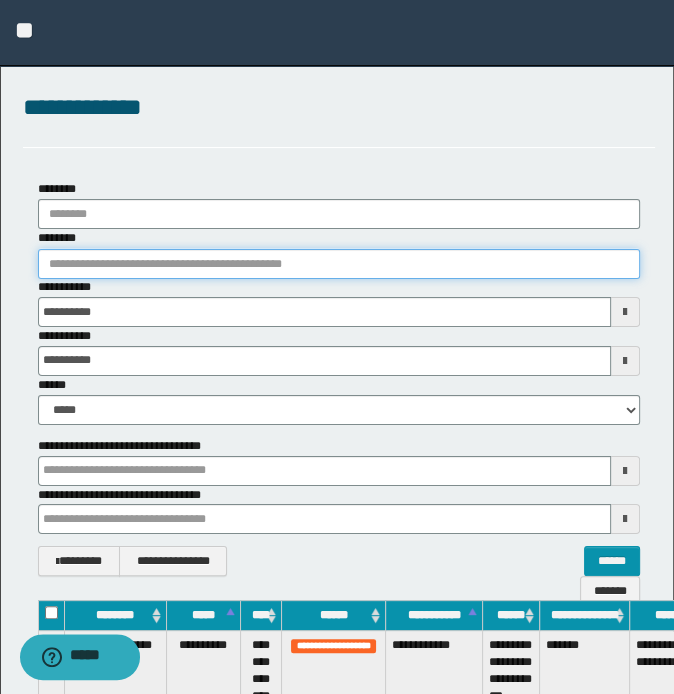 type on "********" 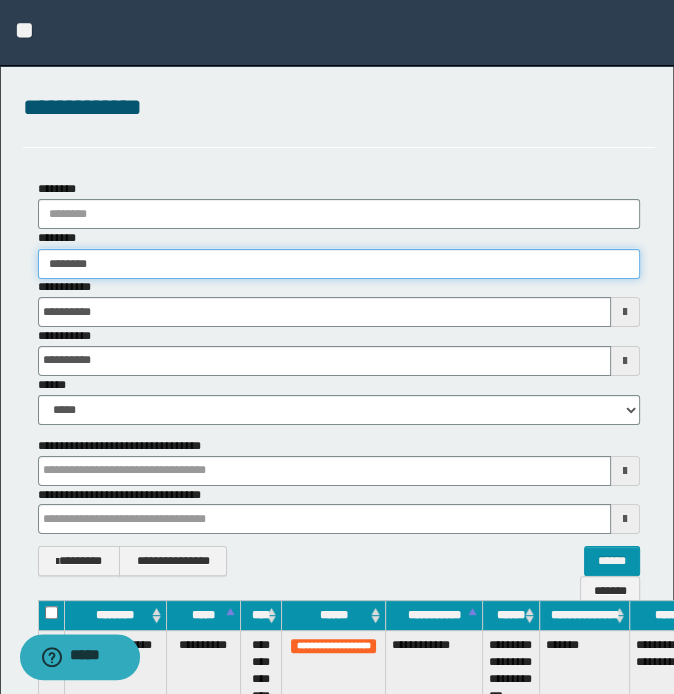 type on "********" 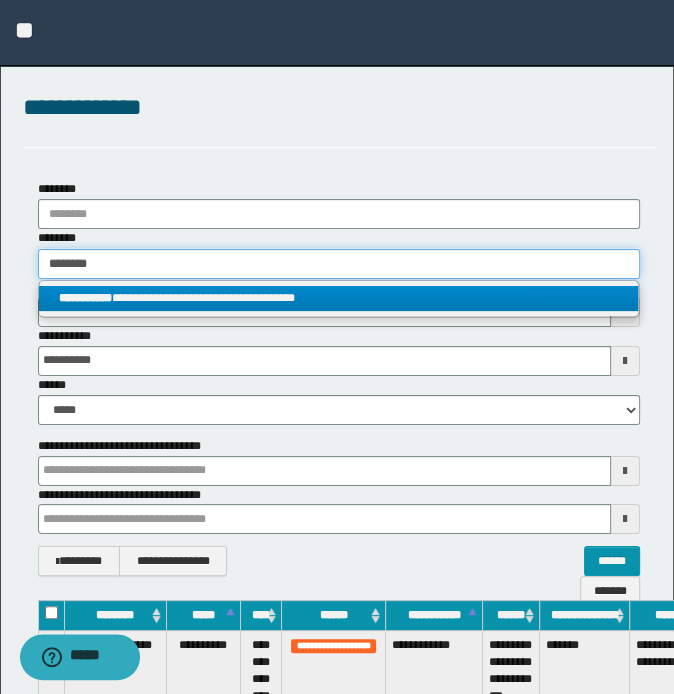 type on "********" 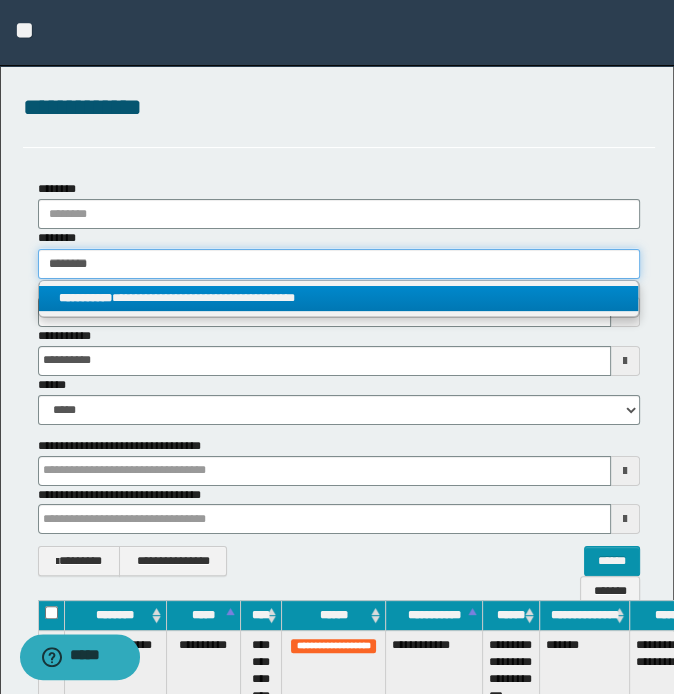type 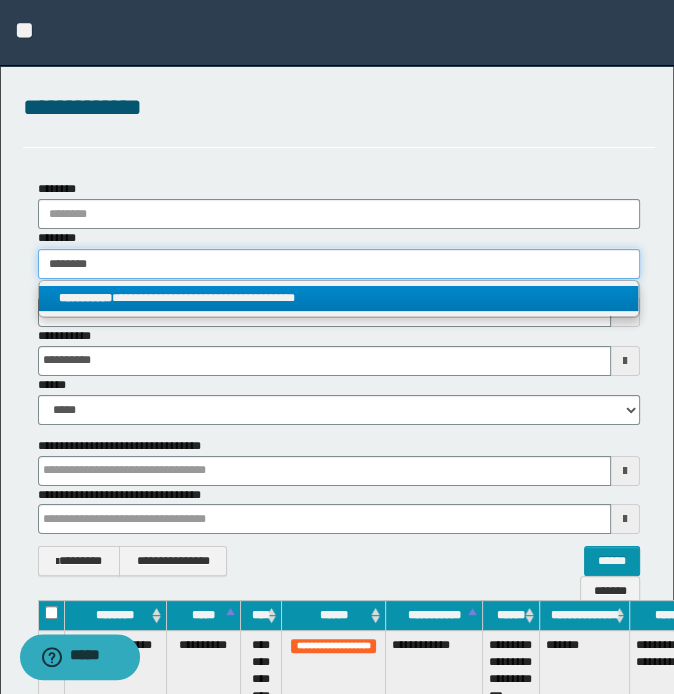 type on "**********" 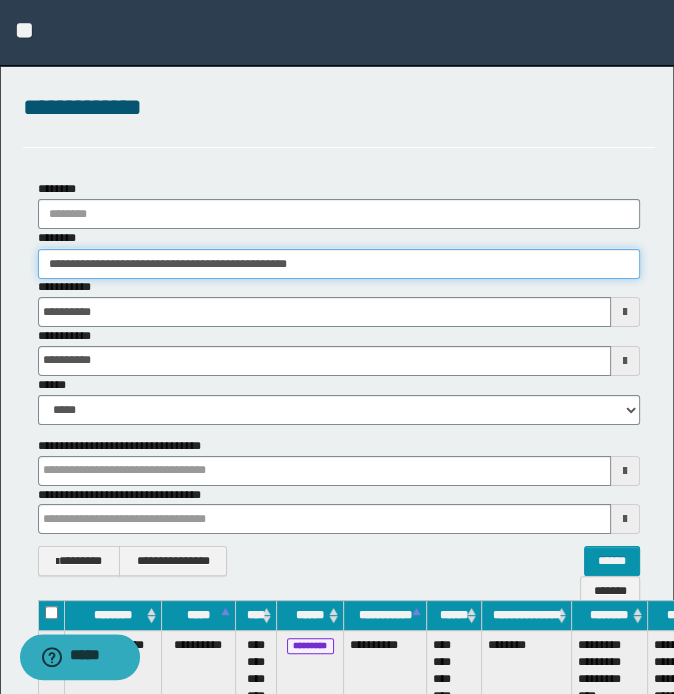 scroll, scrollTop: 0, scrollLeft: 179, axis: horizontal 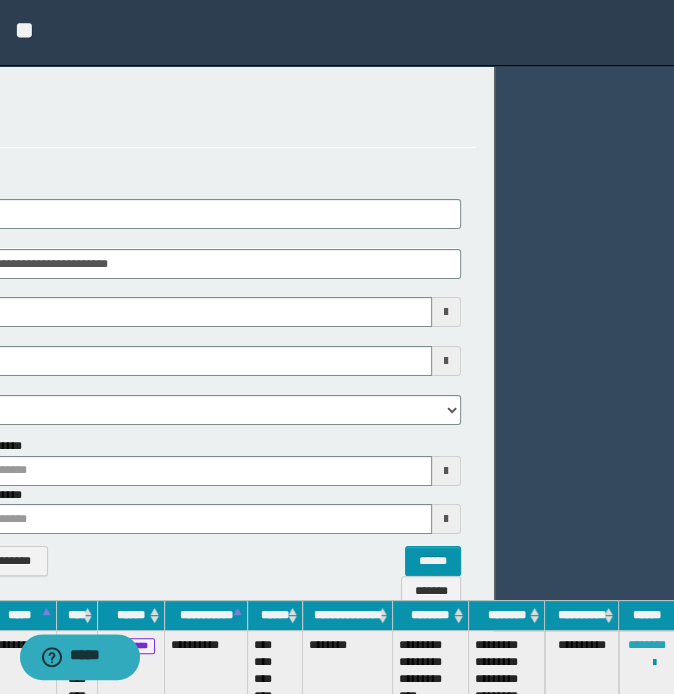 click on "********" at bounding box center [646, 645] 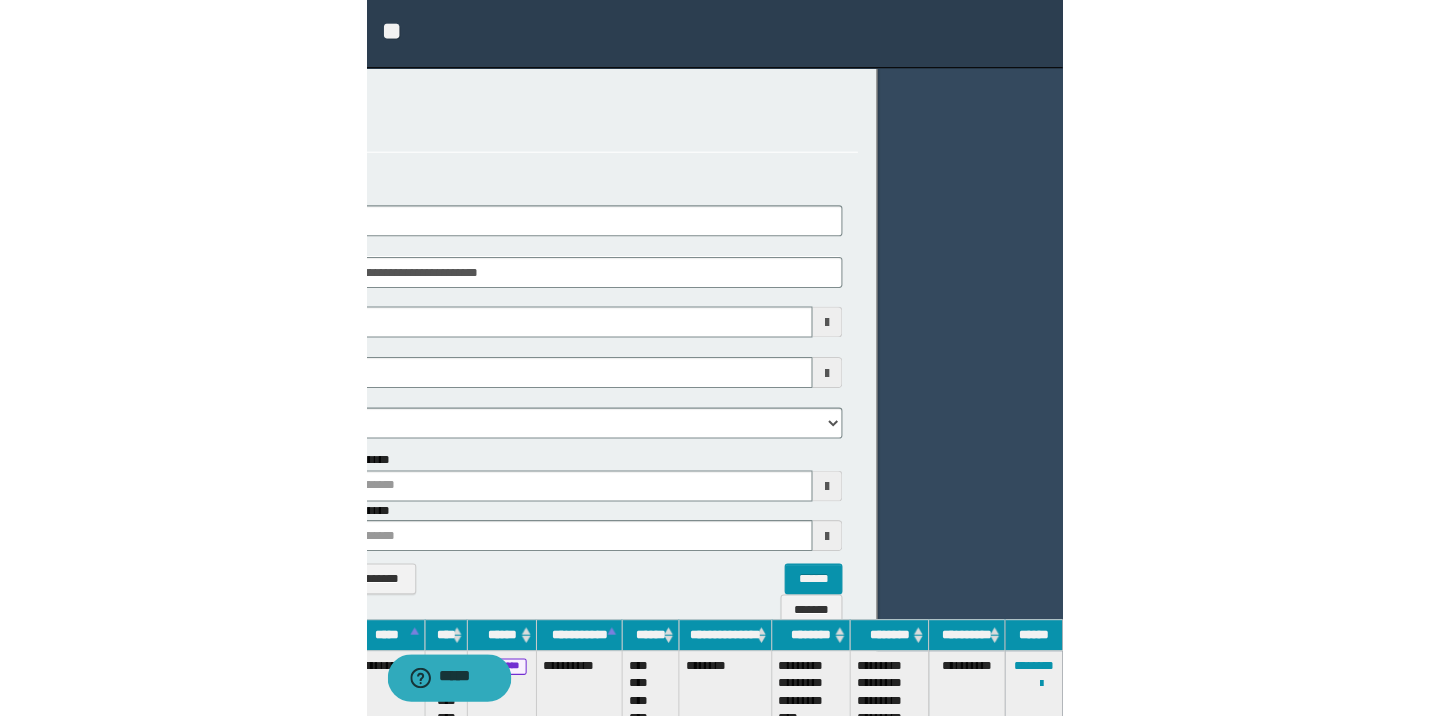 scroll, scrollTop: 0, scrollLeft: 0, axis: both 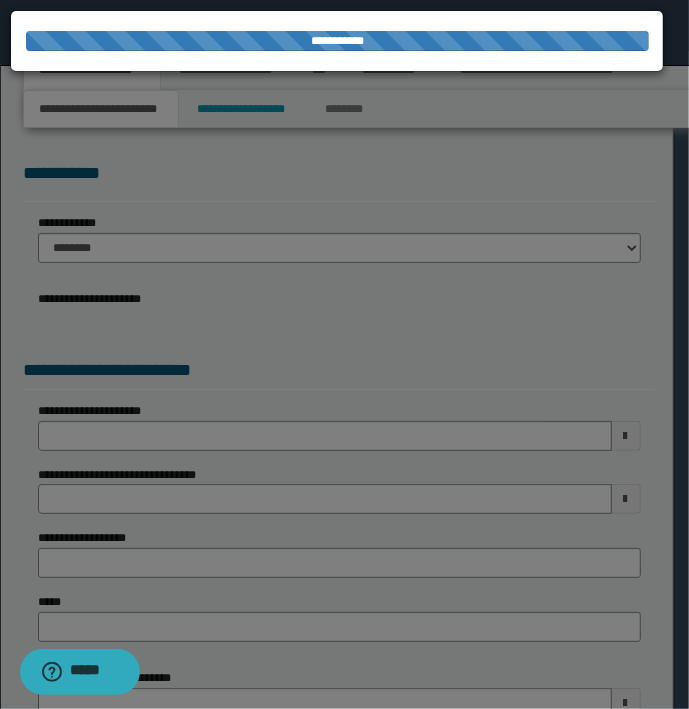 select on "**" 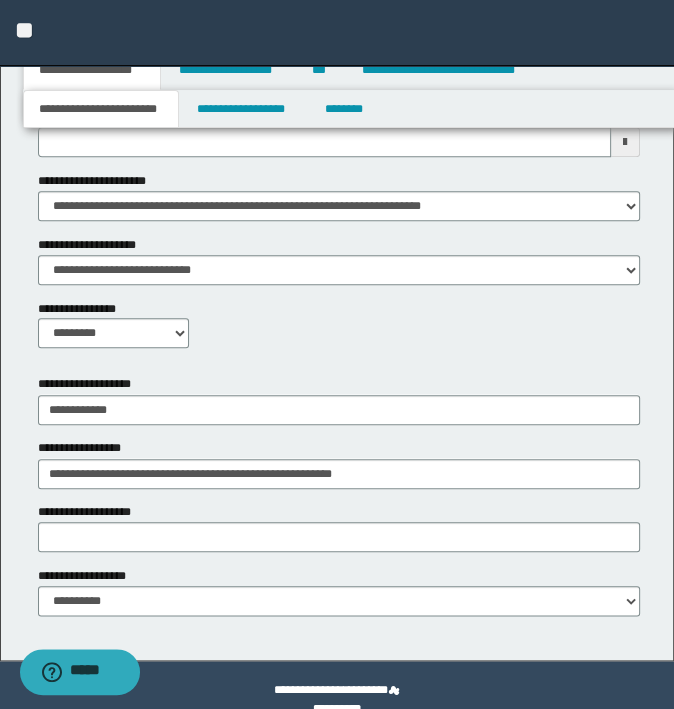 scroll, scrollTop: 1063, scrollLeft: 0, axis: vertical 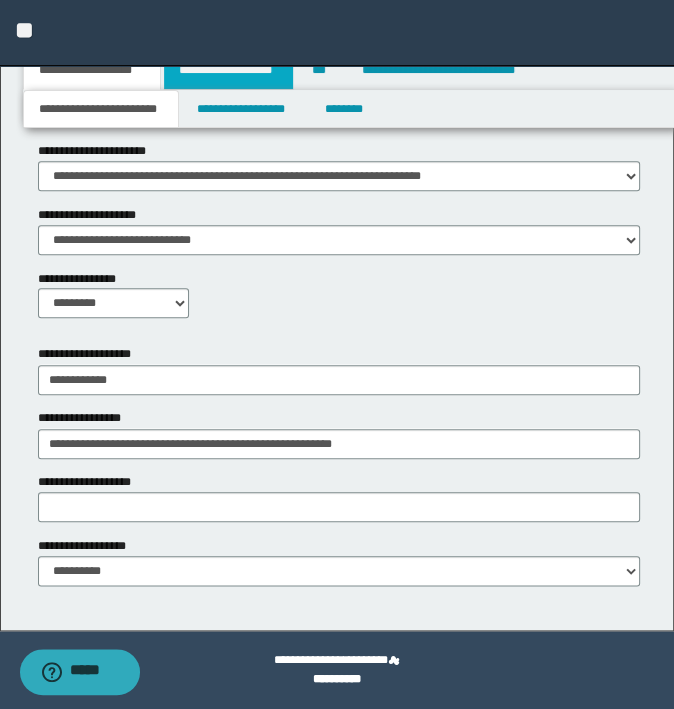 click on "**********" at bounding box center [228, 70] 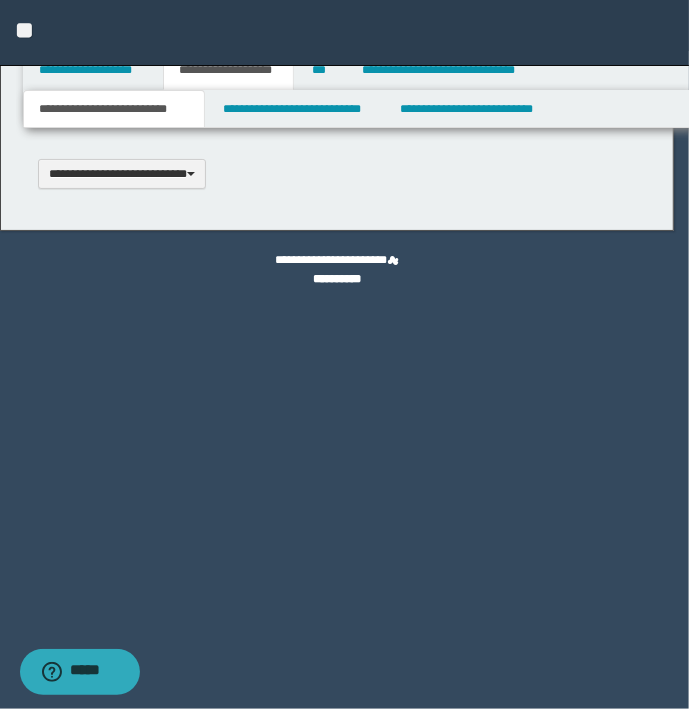 scroll, scrollTop: 0, scrollLeft: 0, axis: both 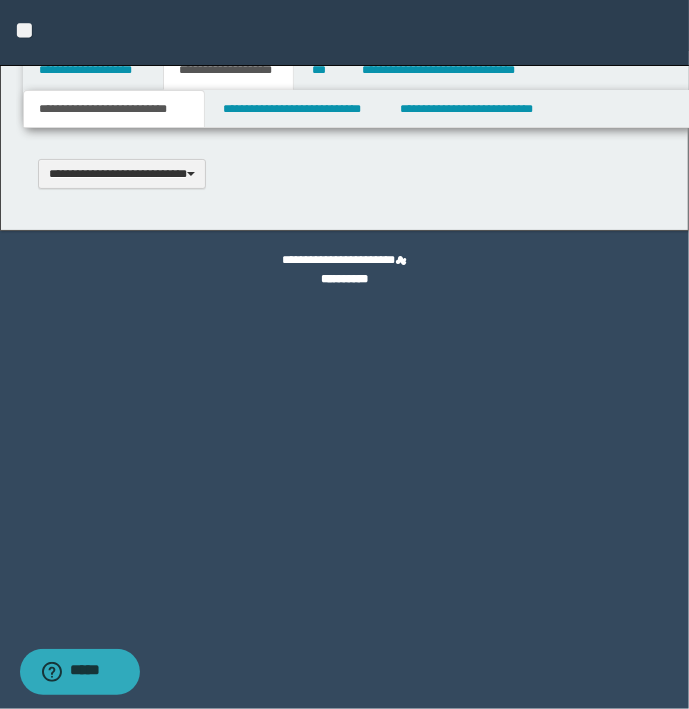 type 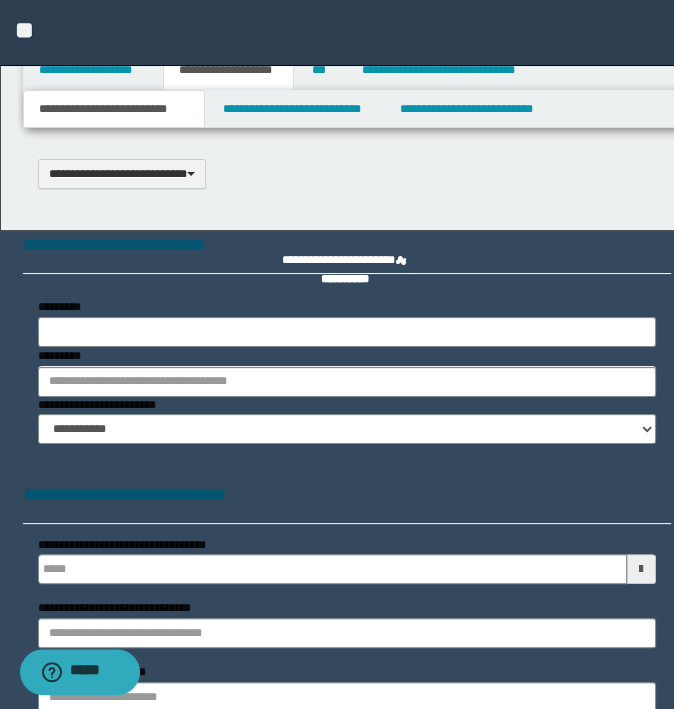 type on "**********" 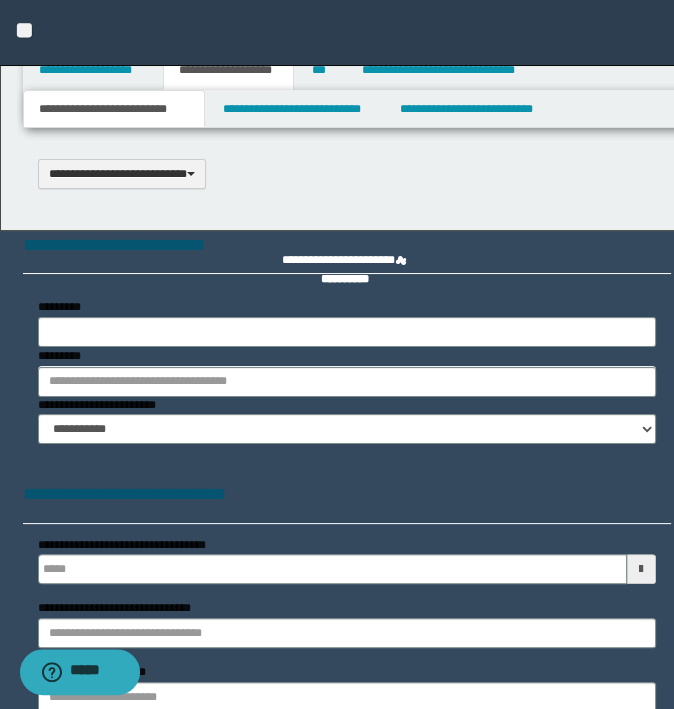 select on "*" 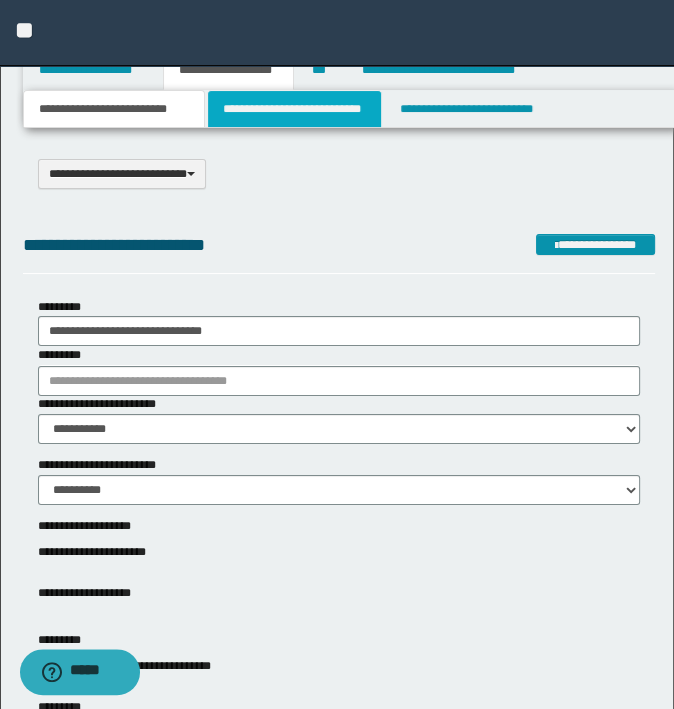 click on "**********" at bounding box center [294, 109] 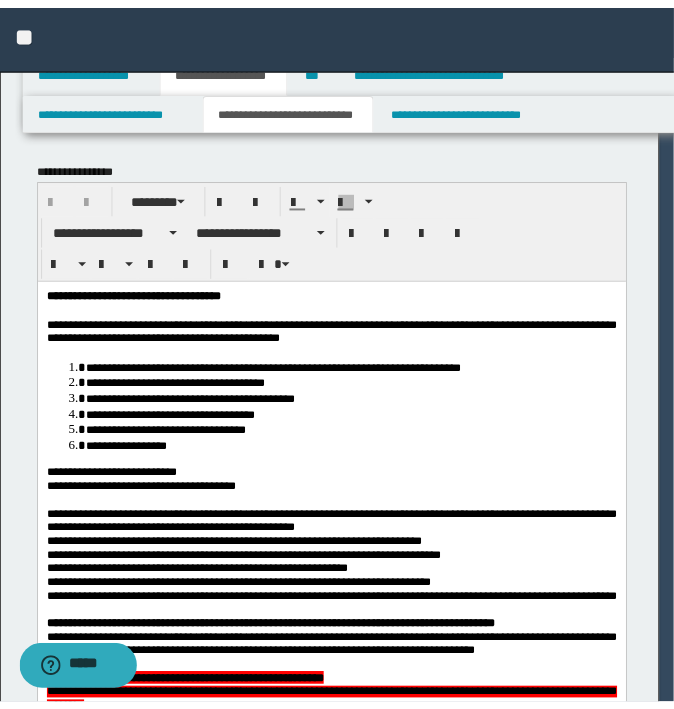 scroll, scrollTop: 0, scrollLeft: 0, axis: both 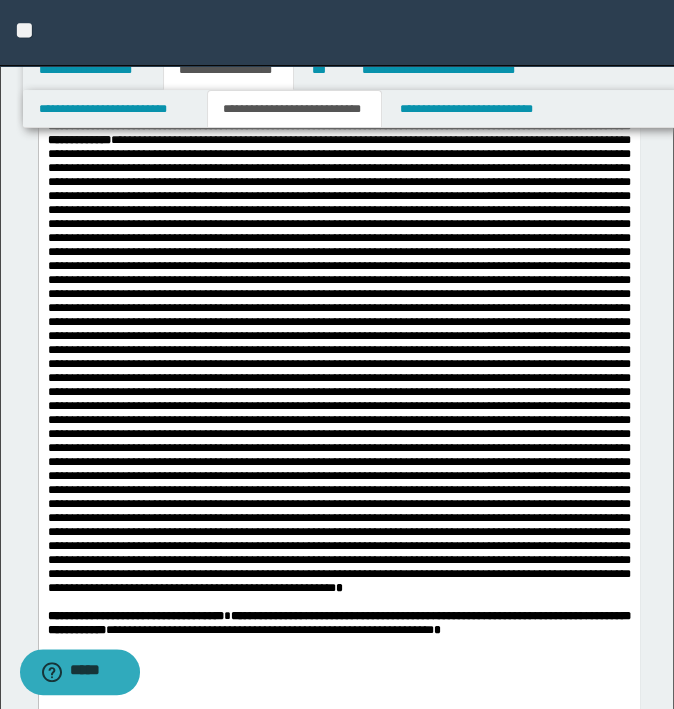 click at bounding box center (338, 364) 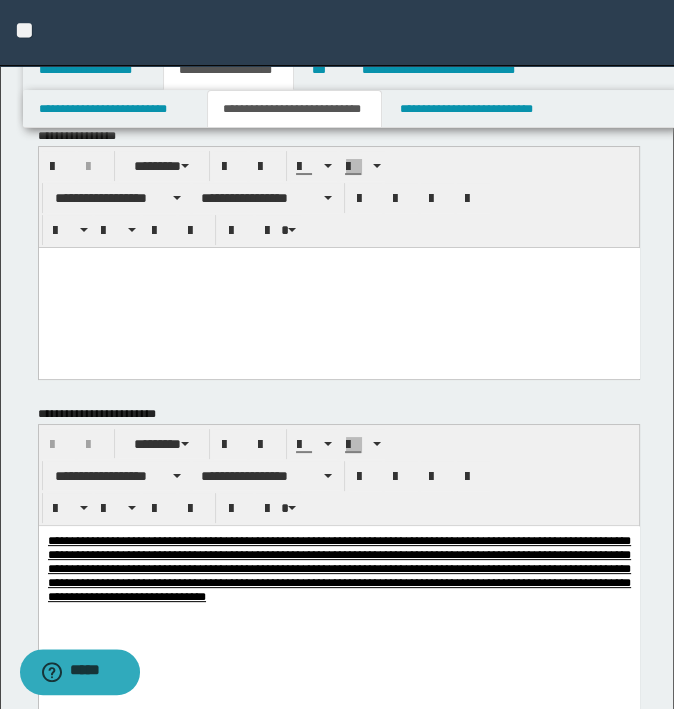 scroll, scrollTop: 0, scrollLeft: 0, axis: both 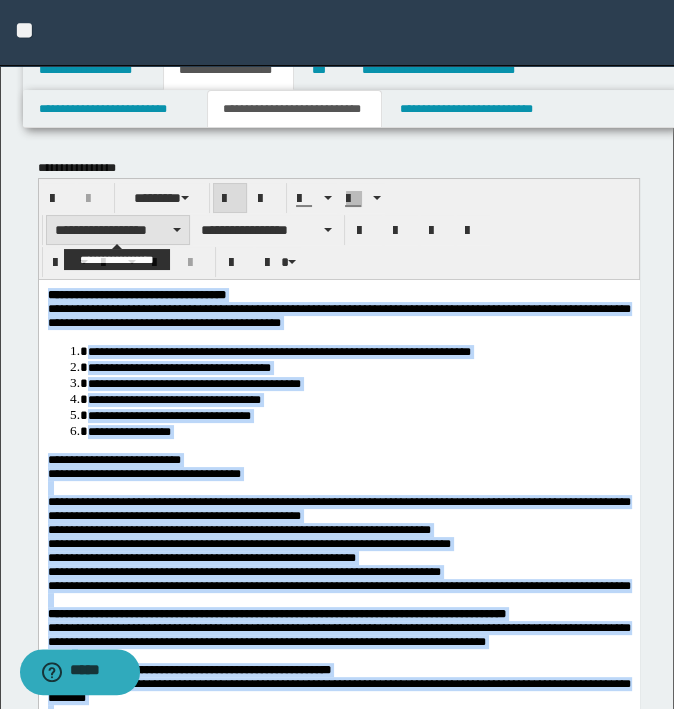 click on "**********" at bounding box center (118, 230) 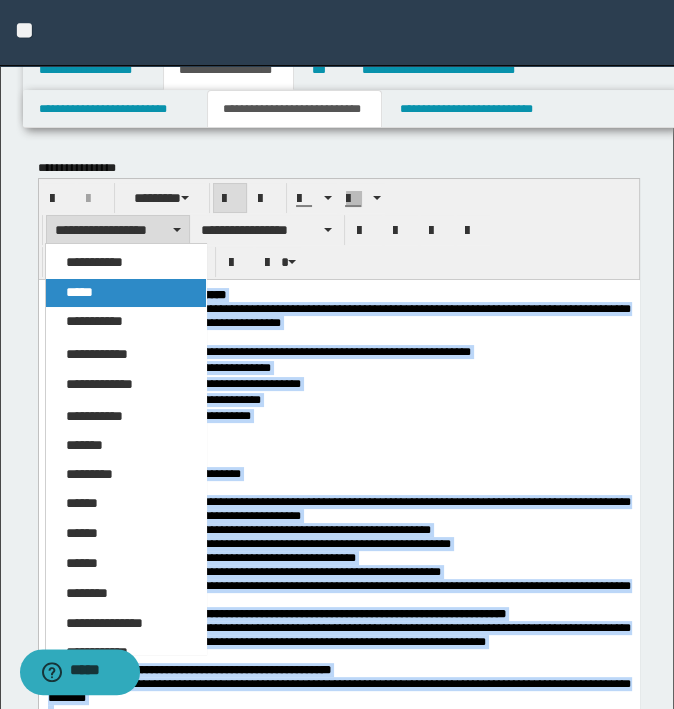 drag, startPoint x: 115, startPoint y: 289, endPoint x: 131, endPoint y: 2, distance: 287.44565 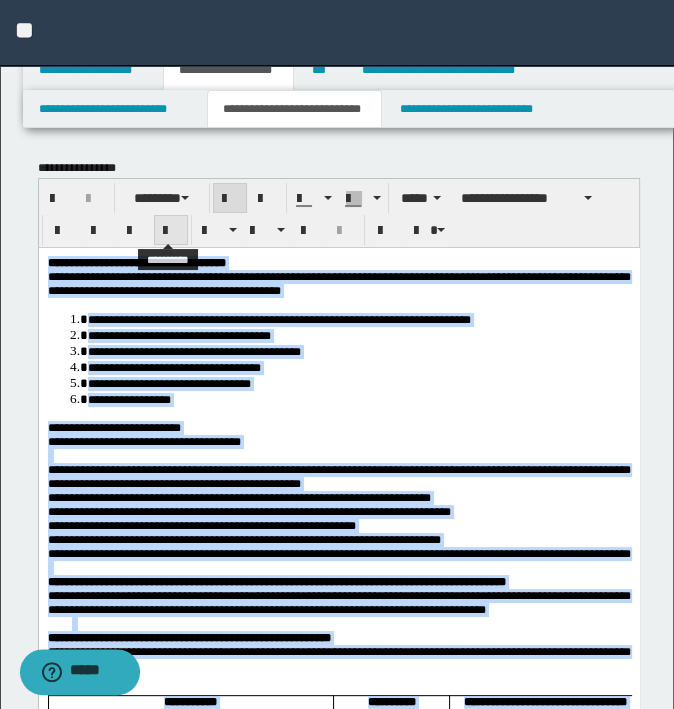 click at bounding box center (171, 231) 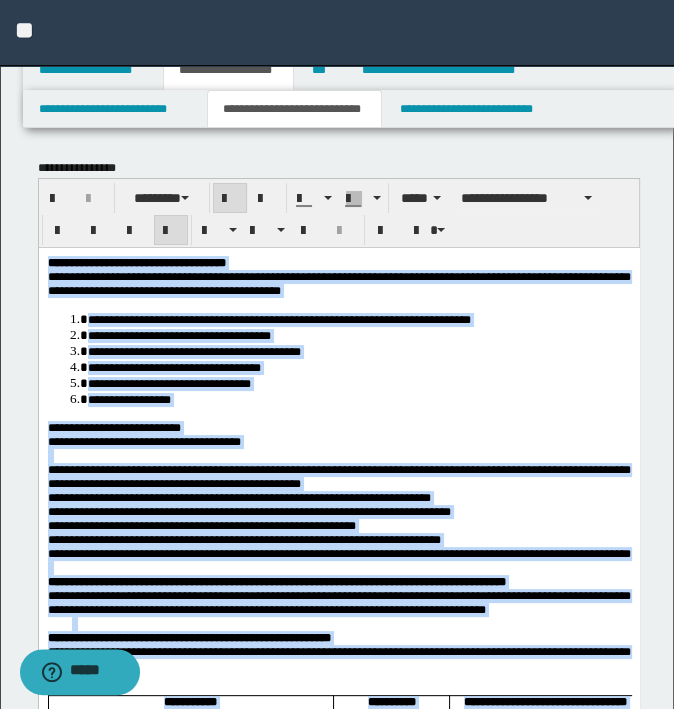 click on "**********" at bounding box center [358, 382] 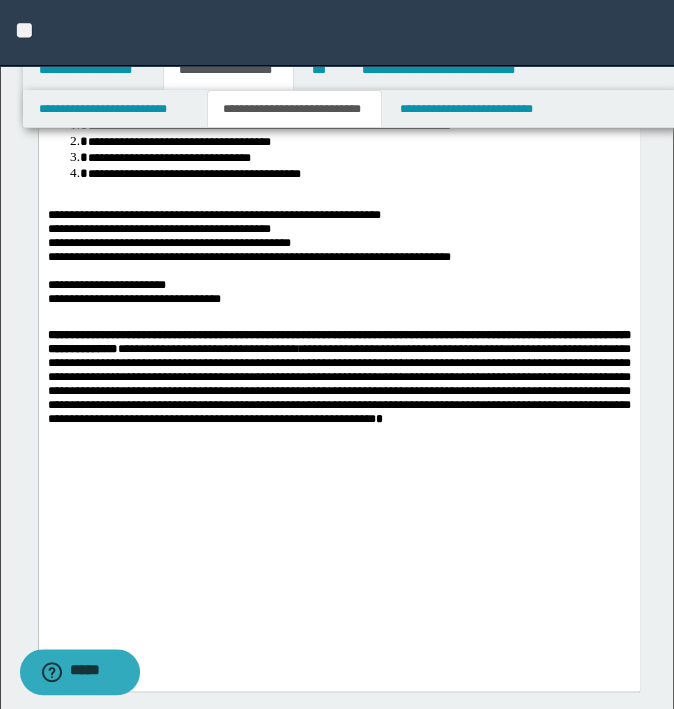 scroll, scrollTop: 800, scrollLeft: 0, axis: vertical 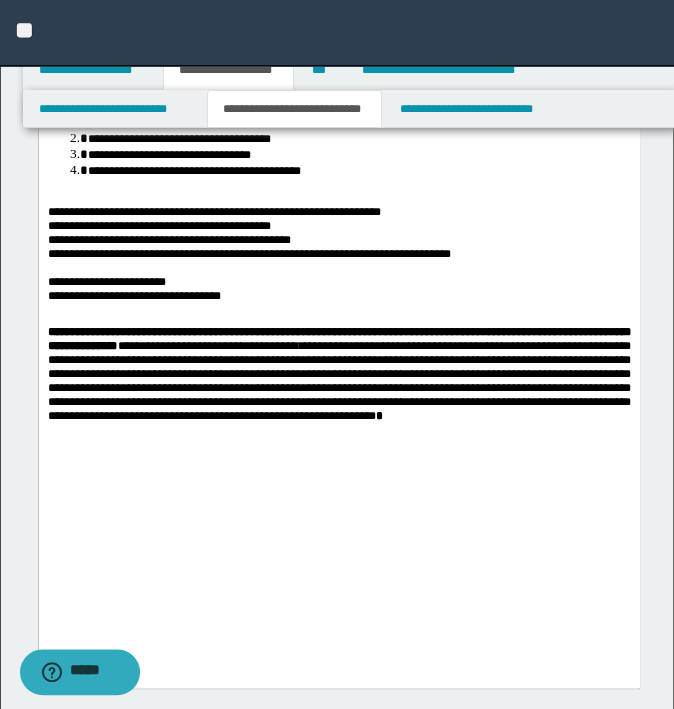 click on "**********" at bounding box center (248, 254) 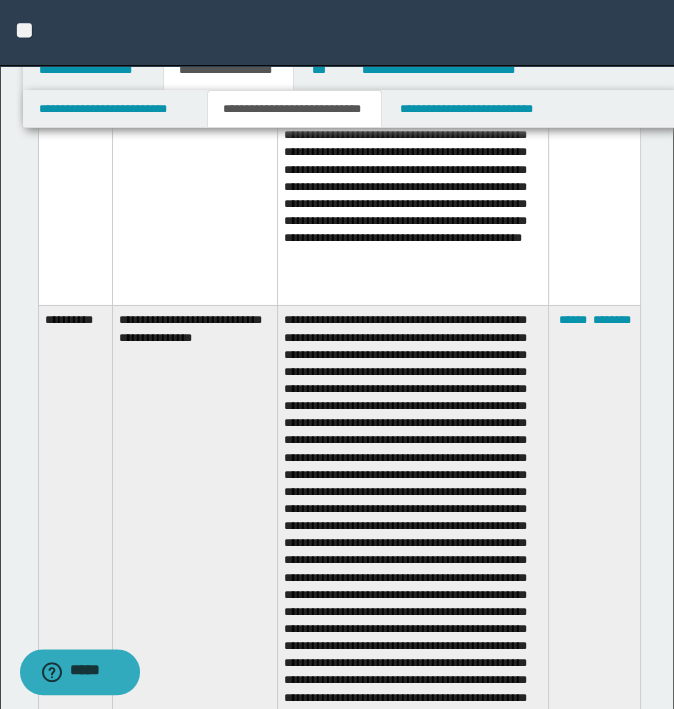 scroll, scrollTop: 3900, scrollLeft: 0, axis: vertical 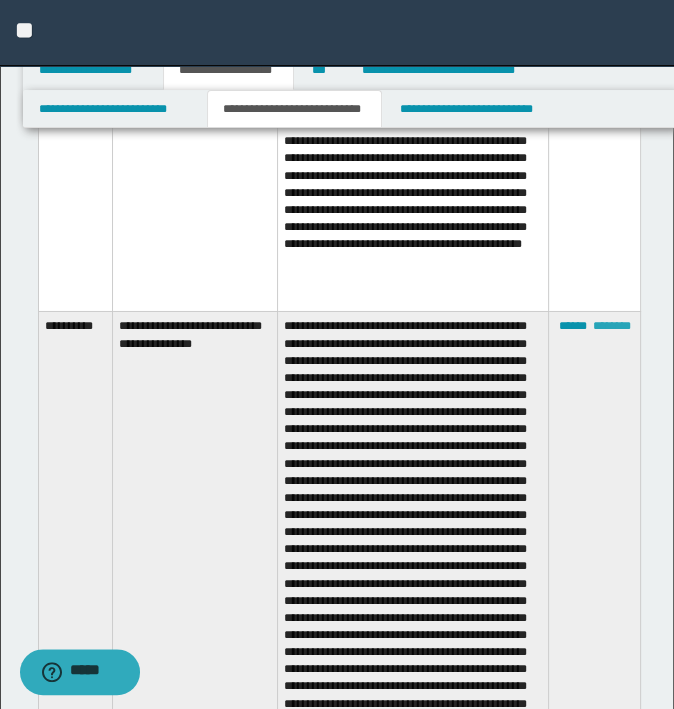 click on "********" at bounding box center (612, 326) 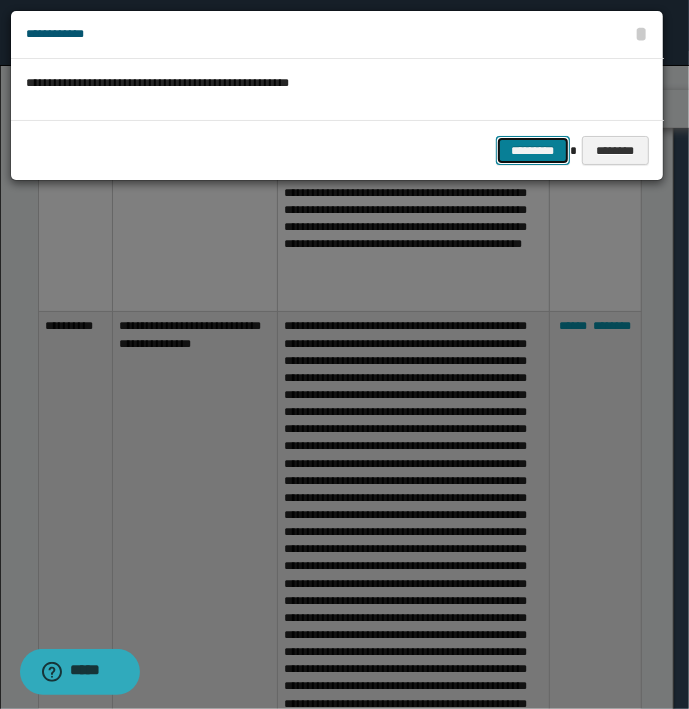 click on "*********" at bounding box center [533, 151] 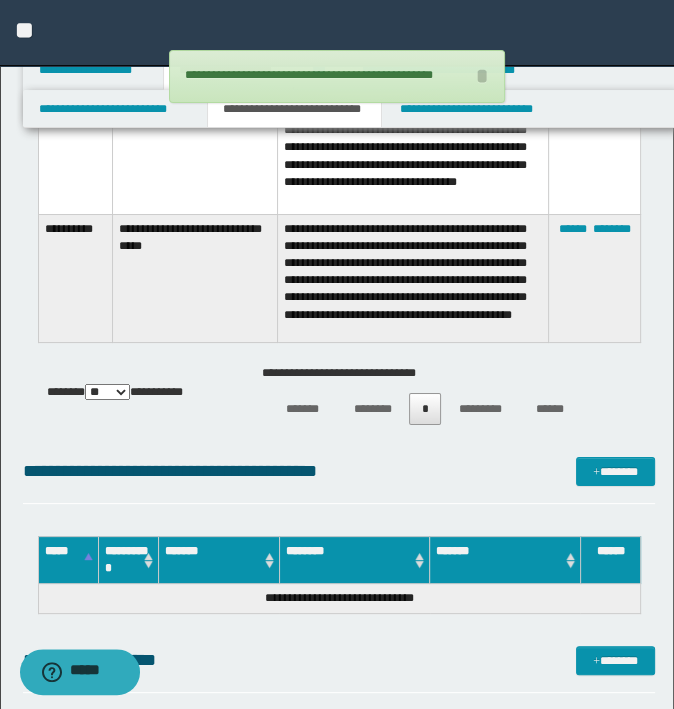 scroll, scrollTop: 4400, scrollLeft: 0, axis: vertical 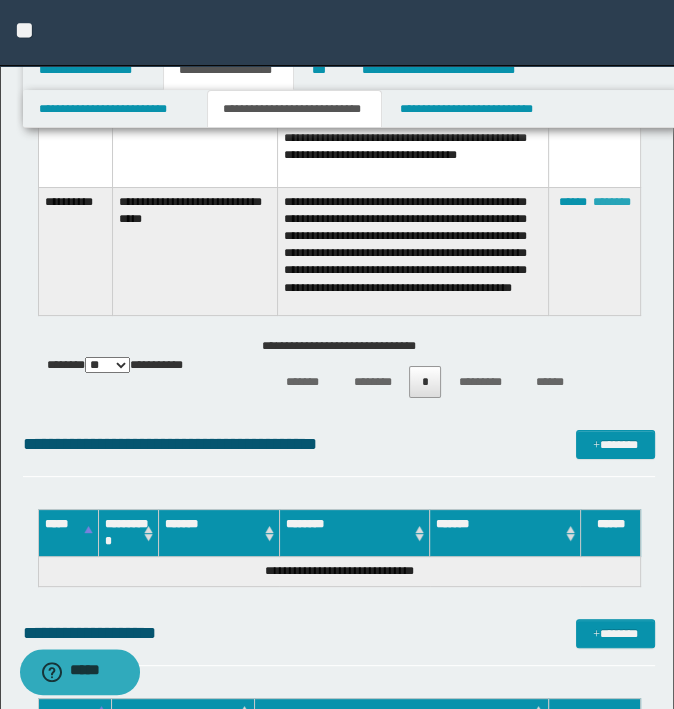 click on "********" at bounding box center [612, 202] 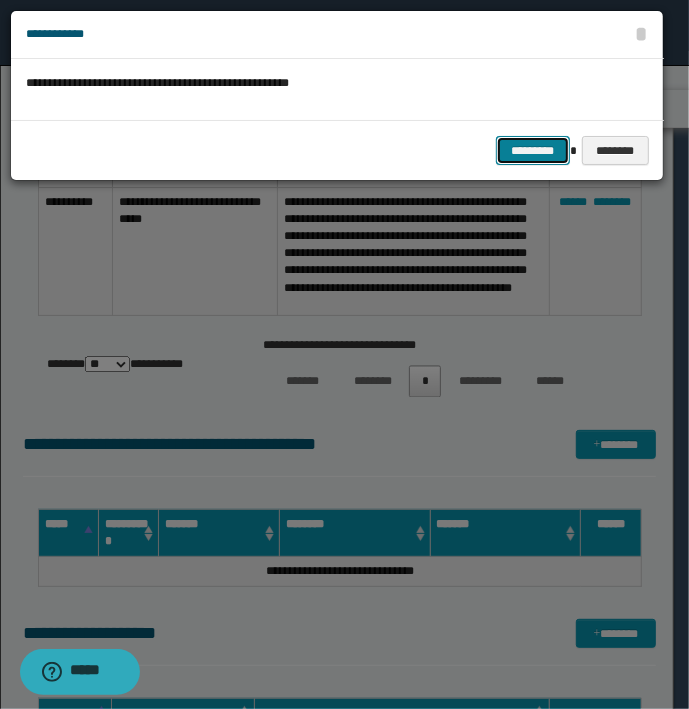 click on "*********" at bounding box center [533, 151] 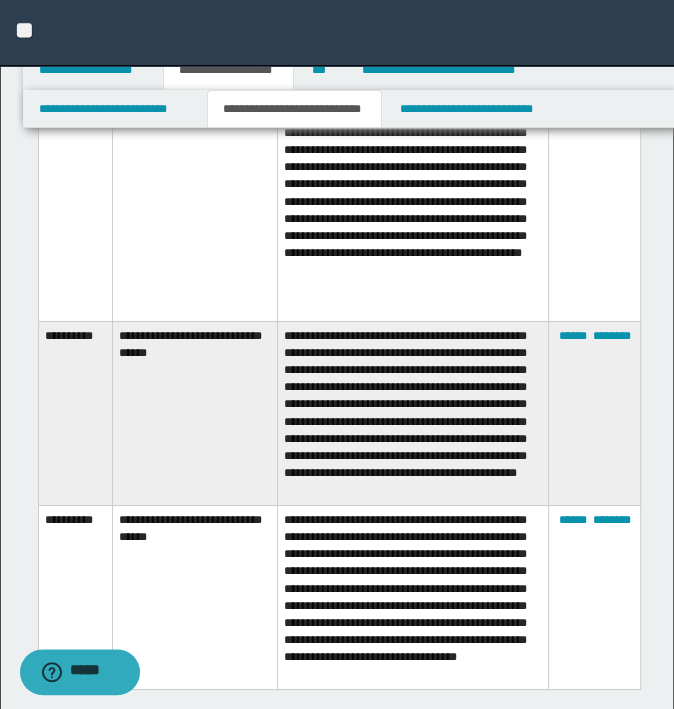 scroll, scrollTop: 3900, scrollLeft: 0, axis: vertical 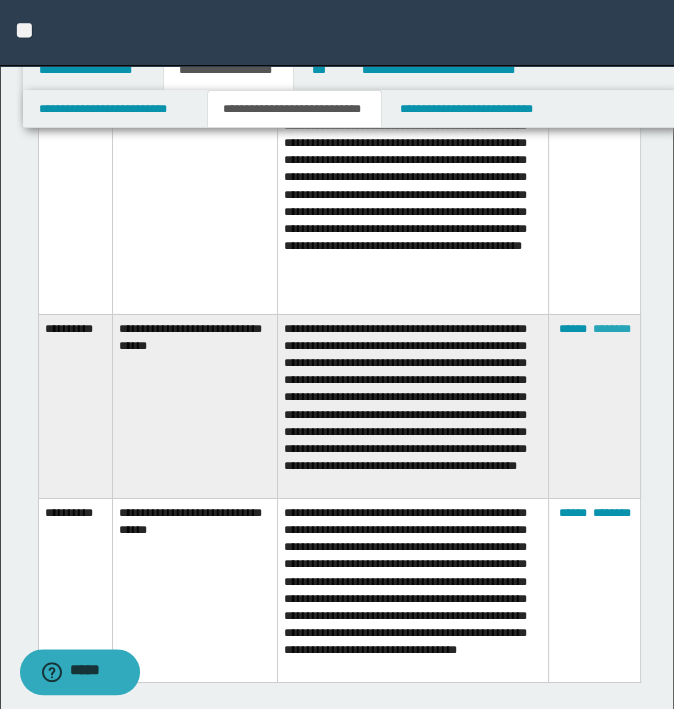 click on "********" at bounding box center [612, 329] 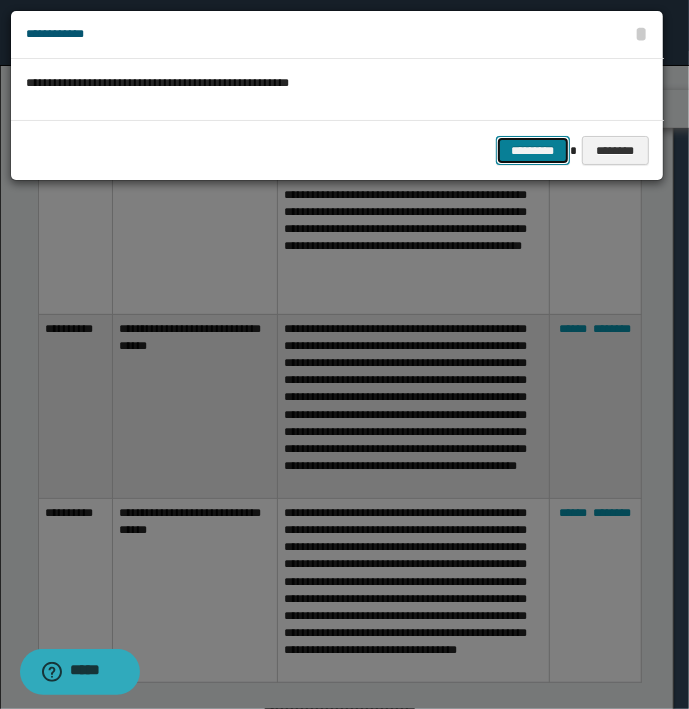 click on "*********" at bounding box center [533, 151] 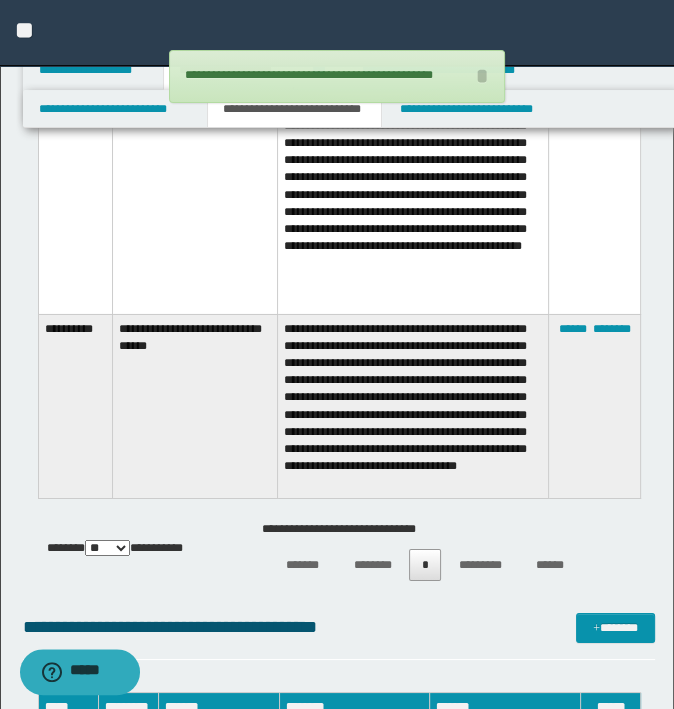 scroll, scrollTop: 4000, scrollLeft: 0, axis: vertical 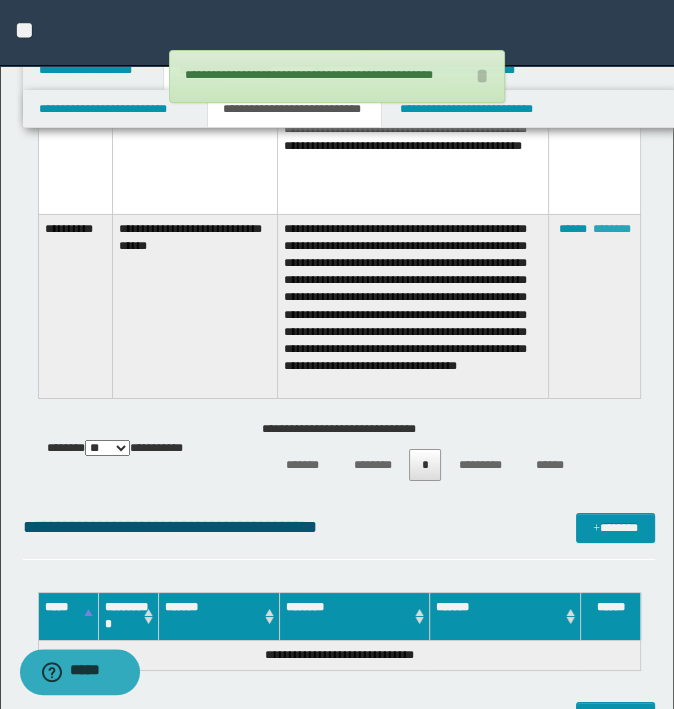 click on "********" at bounding box center (612, 229) 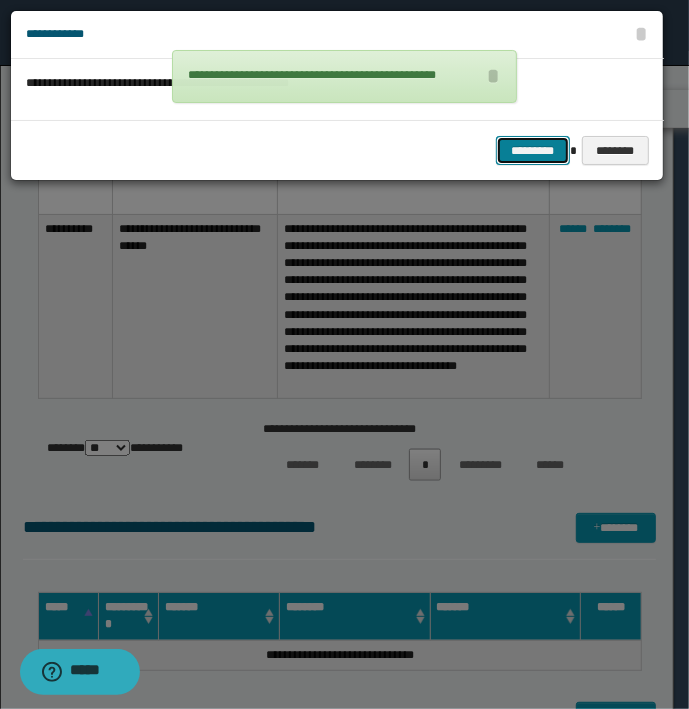 click on "*********" at bounding box center (533, 151) 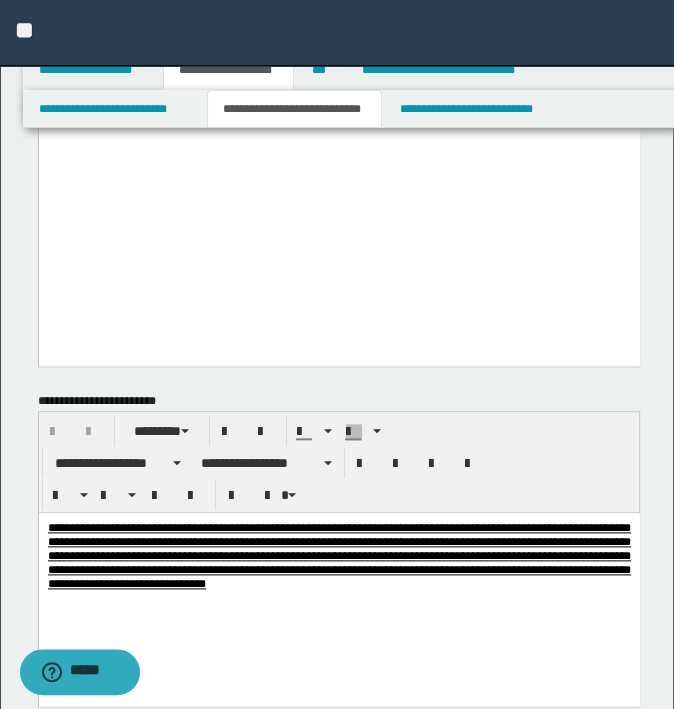 scroll, scrollTop: 1300, scrollLeft: 0, axis: vertical 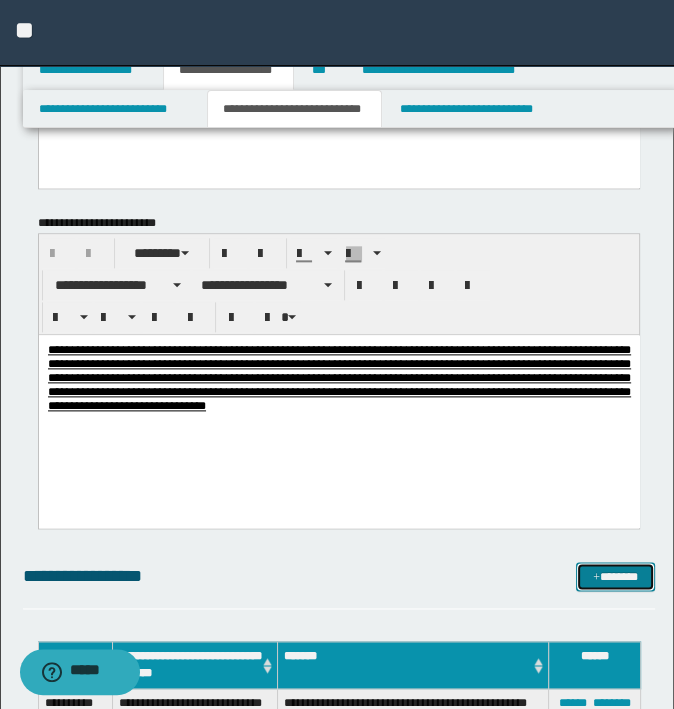 click on "*******" at bounding box center (615, 577) 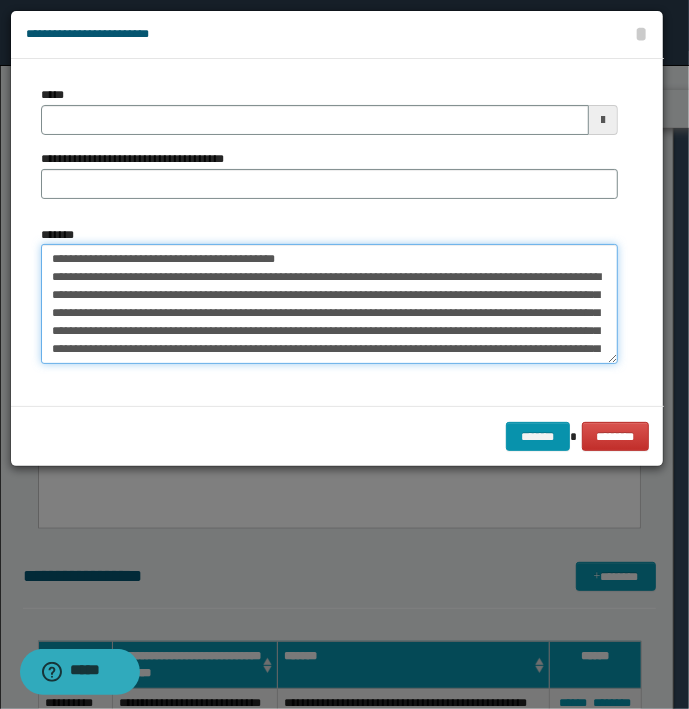 click on "*******" at bounding box center (329, 304) 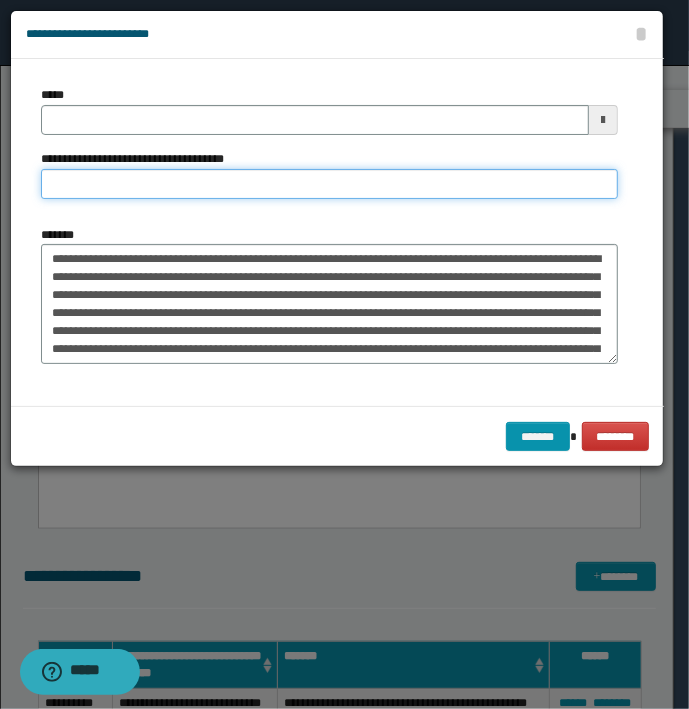 type on "**********" 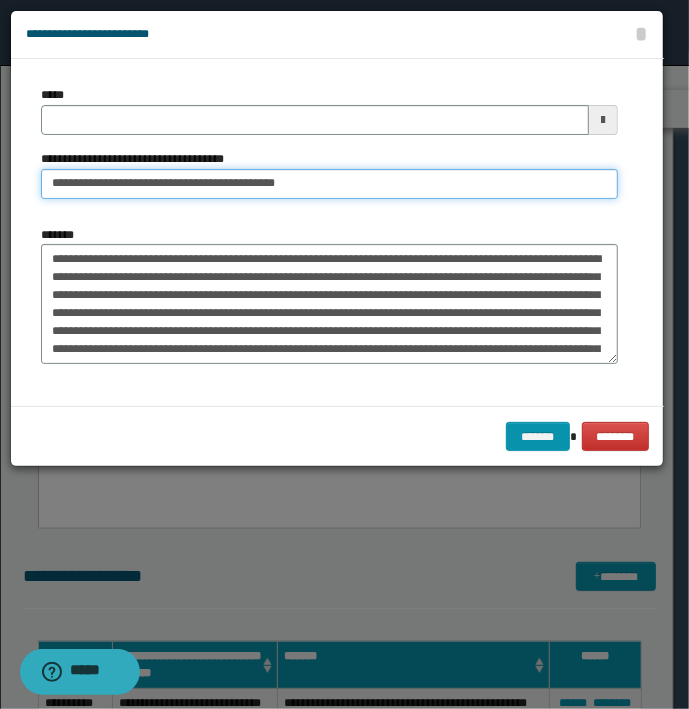 type 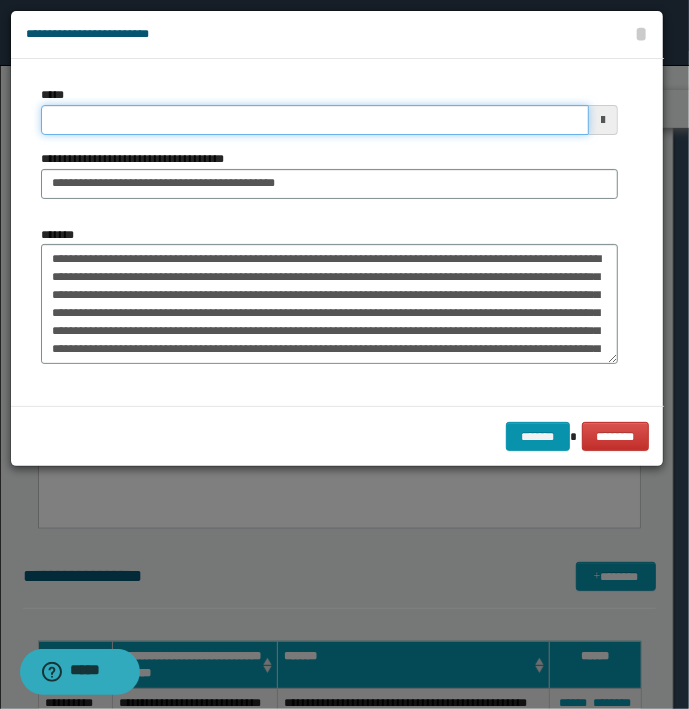 click on "*****" at bounding box center [315, 120] 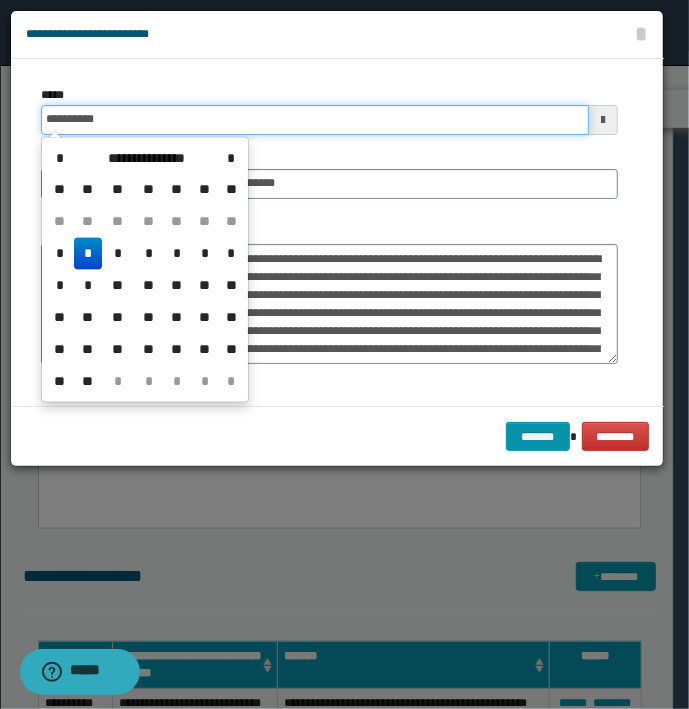 type on "**********" 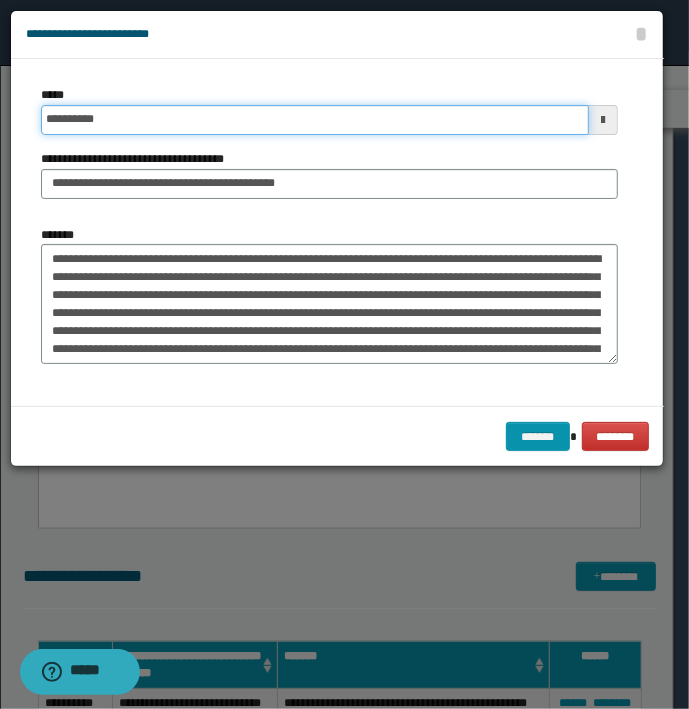 click on "*******" at bounding box center [538, 437] 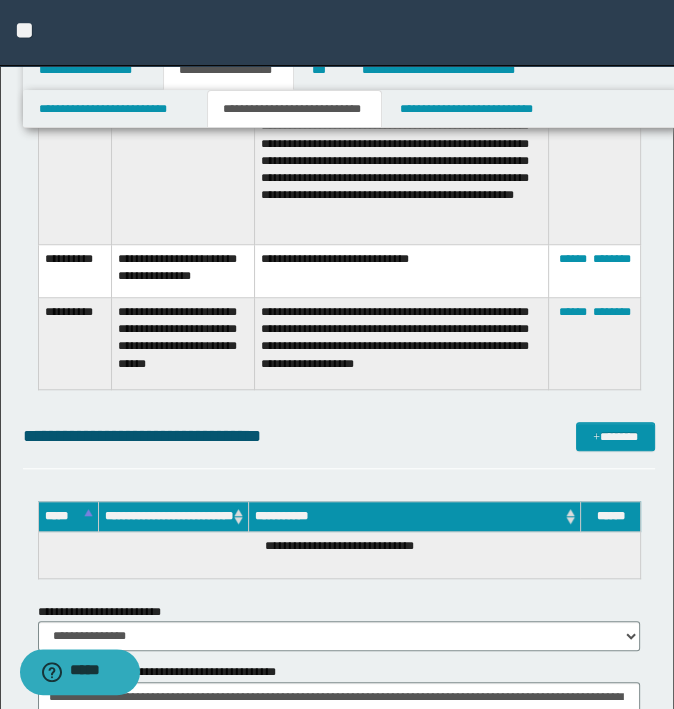 scroll, scrollTop: 5100, scrollLeft: 0, axis: vertical 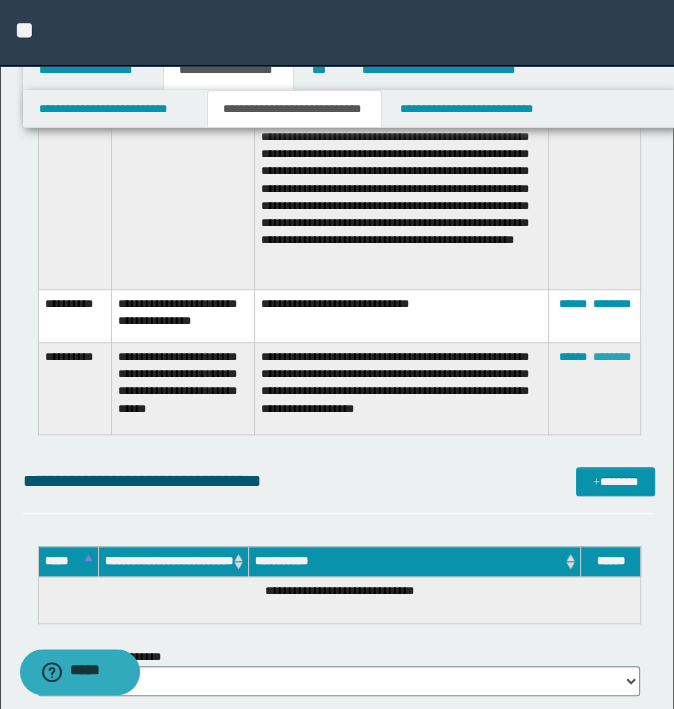 click on "********" at bounding box center [612, 357] 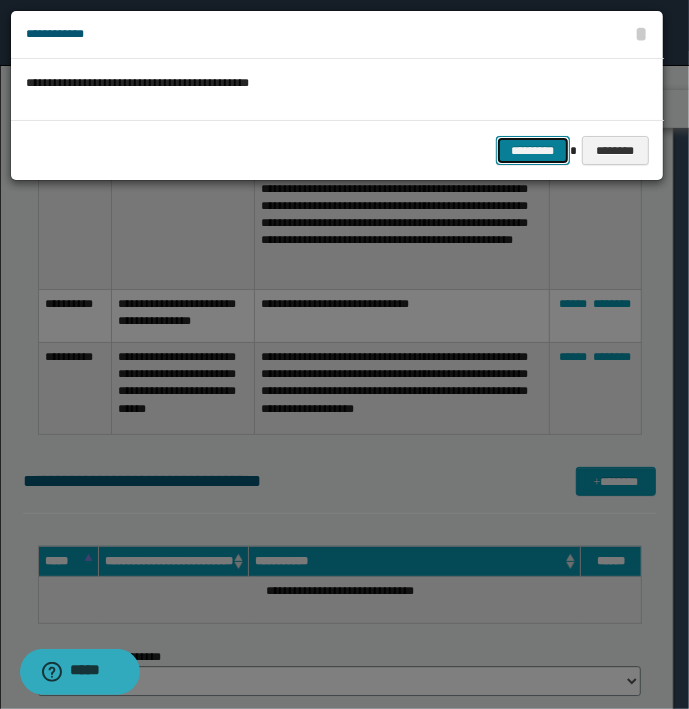 click on "*********" at bounding box center [533, 151] 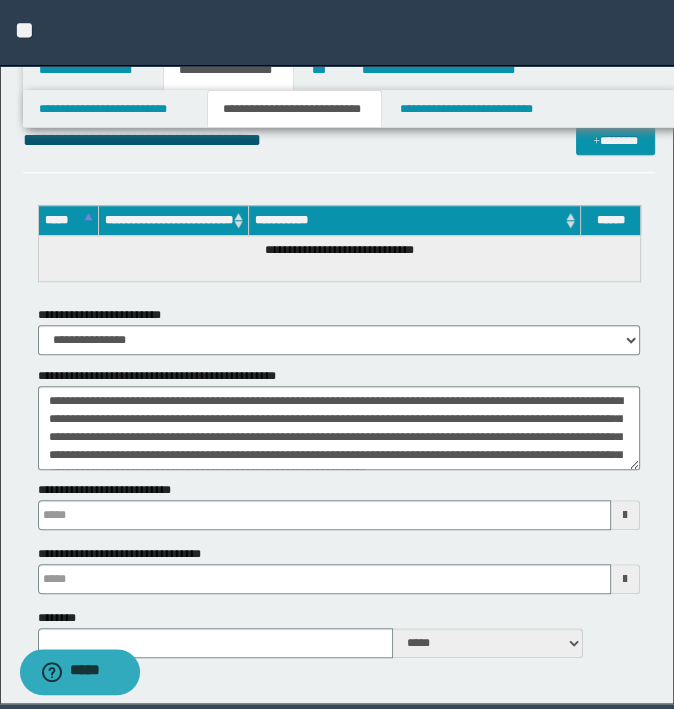 scroll, scrollTop: 5400, scrollLeft: 0, axis: vertical 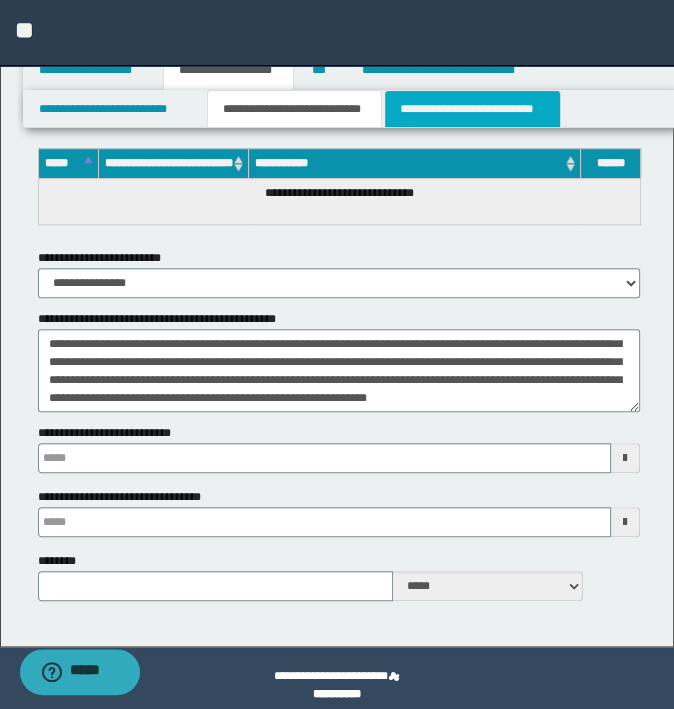 click on "**********" at bounding box center [472, 109] 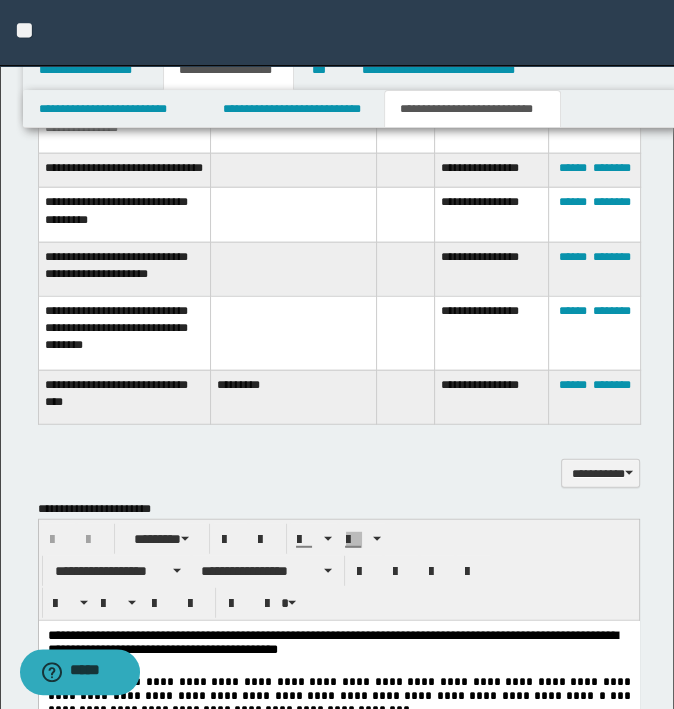 scroll, scrollTop: 2700, scrollLeft: 0, axis: vertical 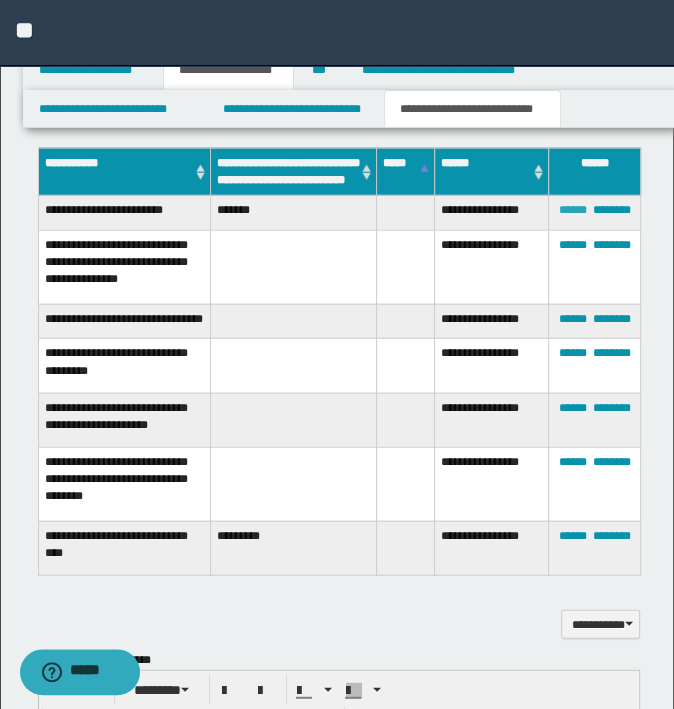 click on "******" at bounding box center [573, 210] 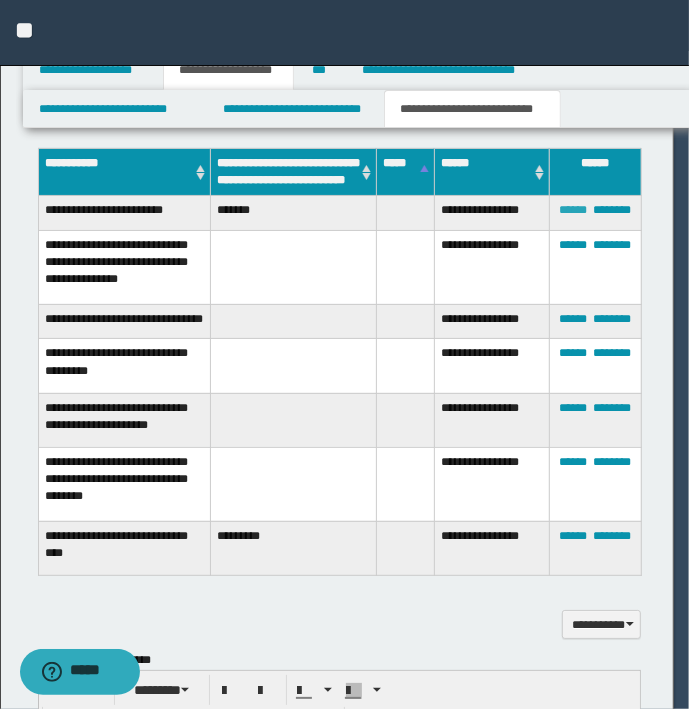 type 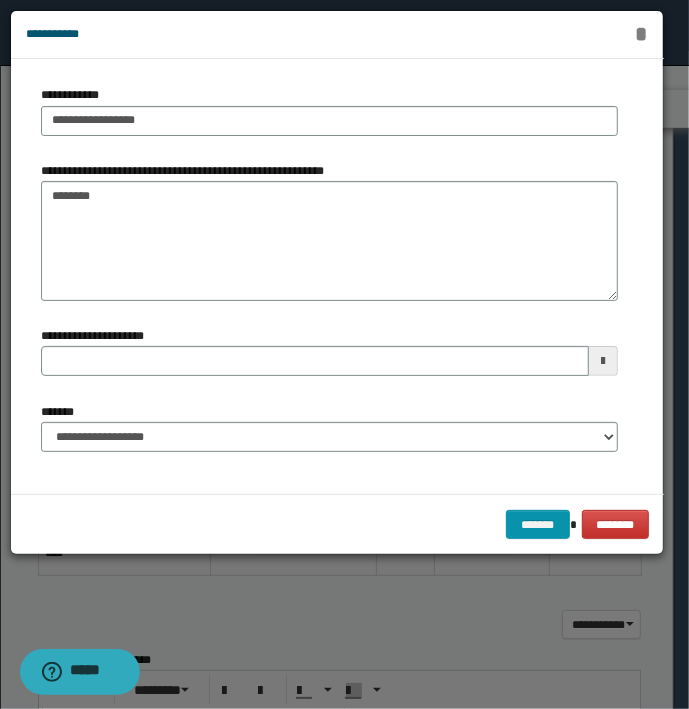 click on "*" at bounding box center (641, 34) 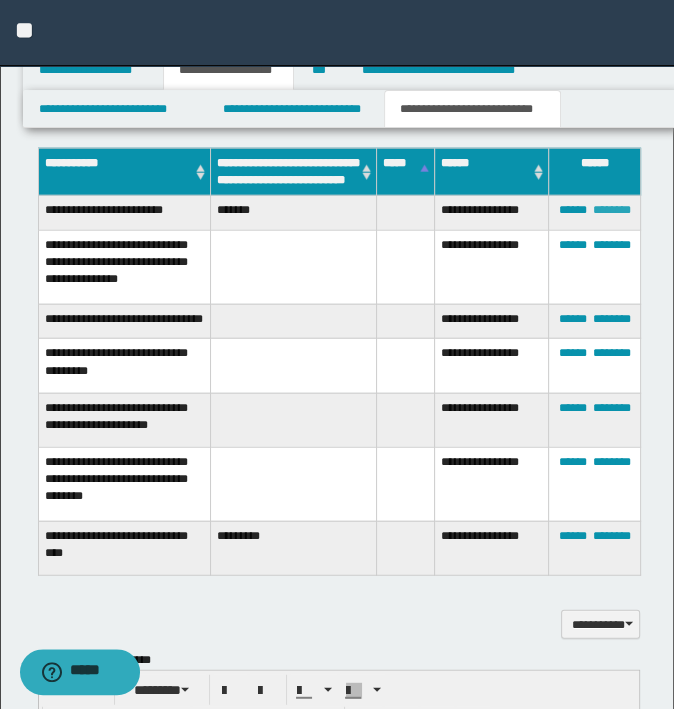 click on "********" at bounding box center [612, 210] 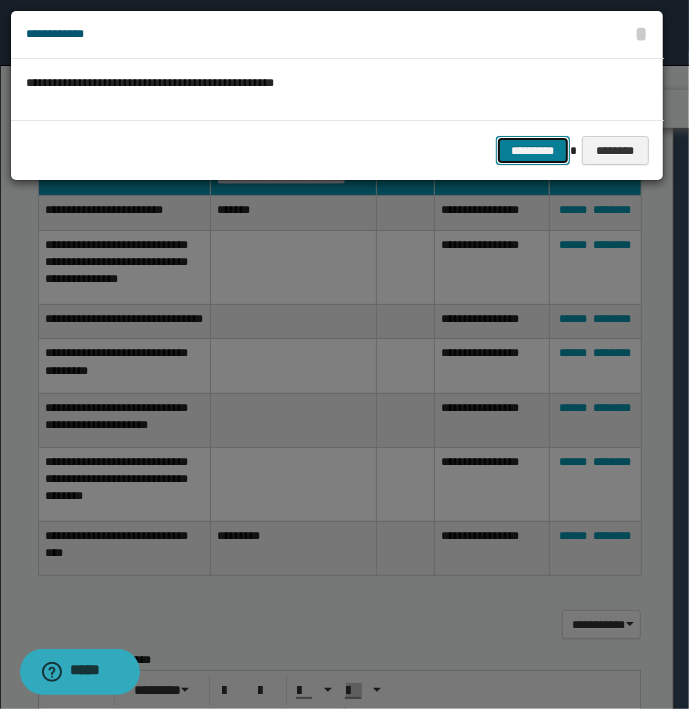 click on "*********" at bounding box center (533, 151) 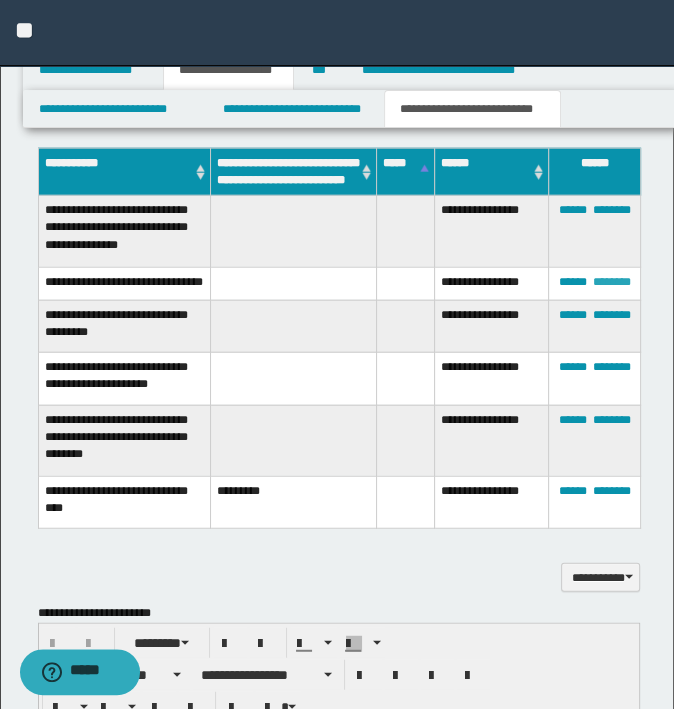 click on "********" at bounding box center [612, 282] 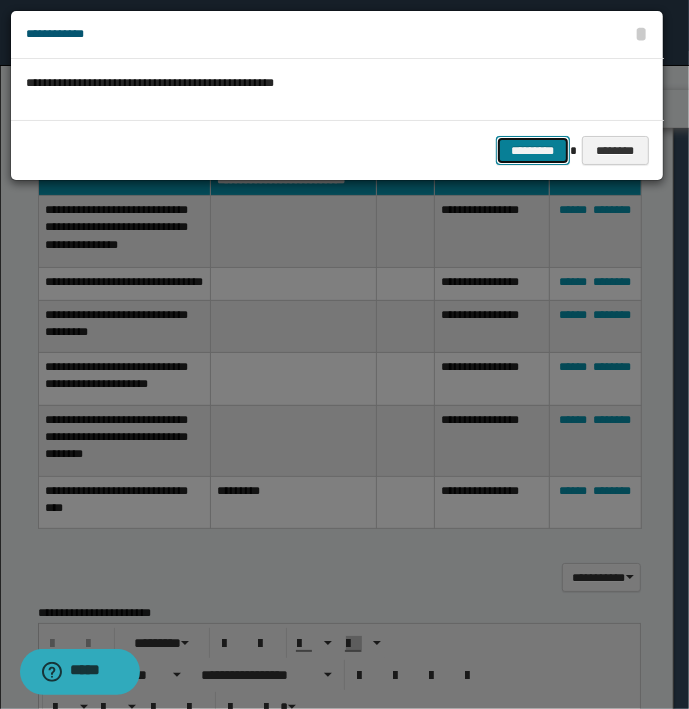 click on "*********" at bounding box center (533, 151) 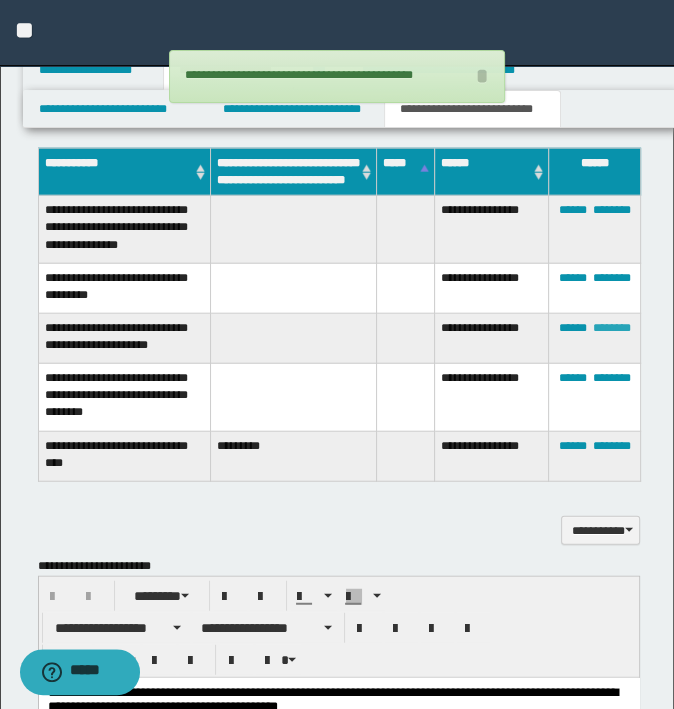 click on "********" at bounding box center (612, 328) 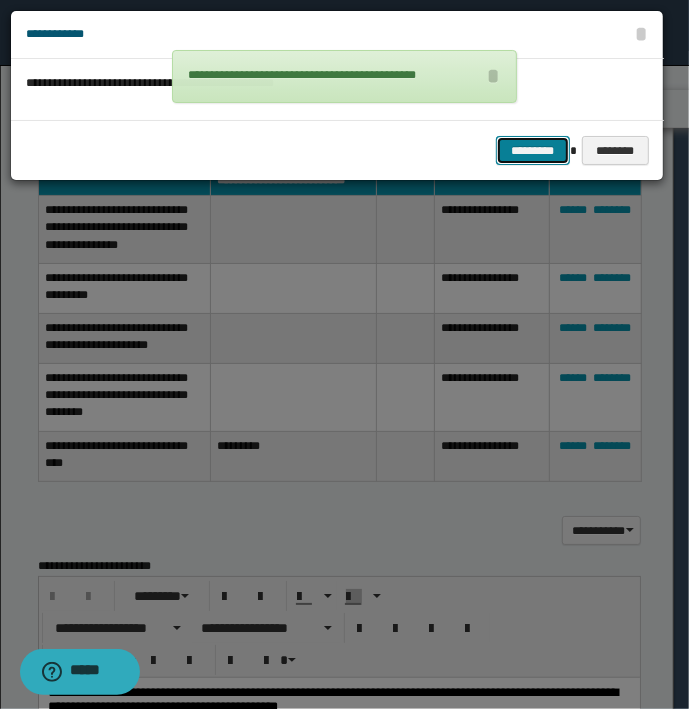 click on "*********" at bounding box center [533, 151] 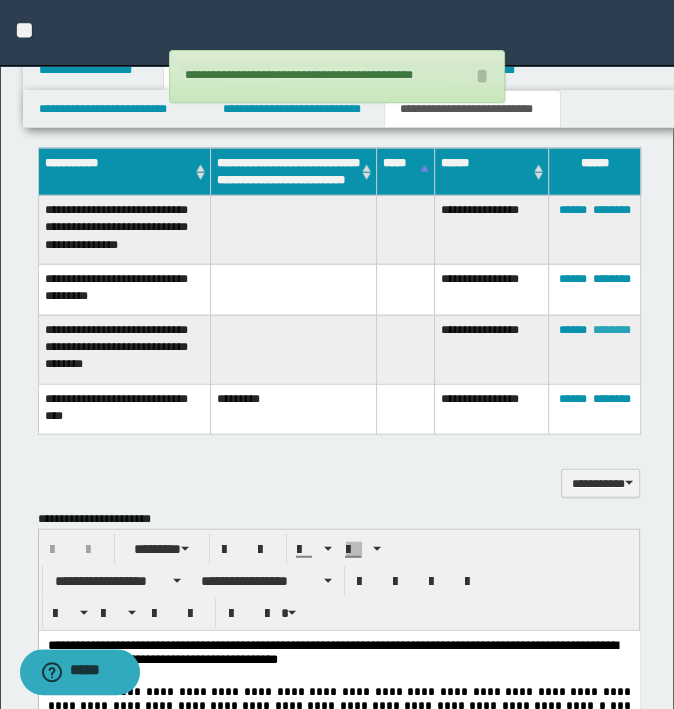 click on "********" at bounding box center (612, 330) 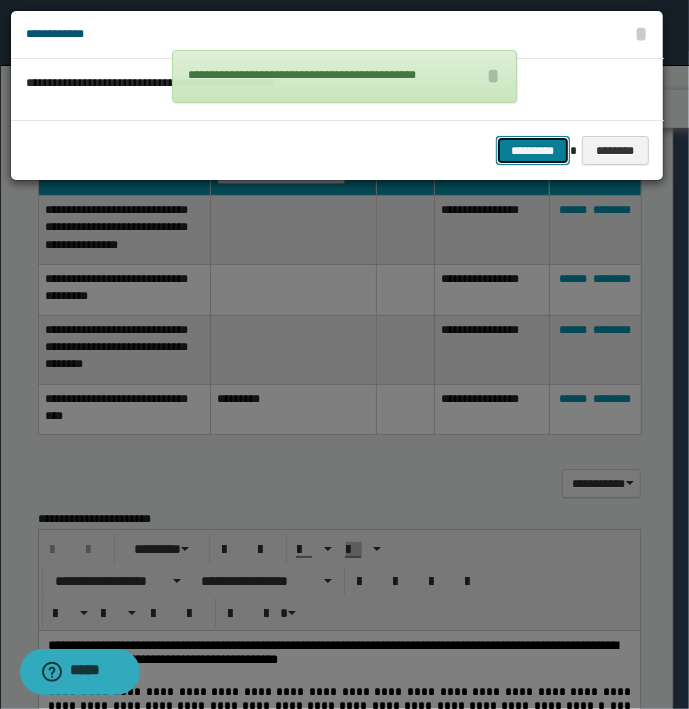 click on "*********" at bounding box center [533, 151] 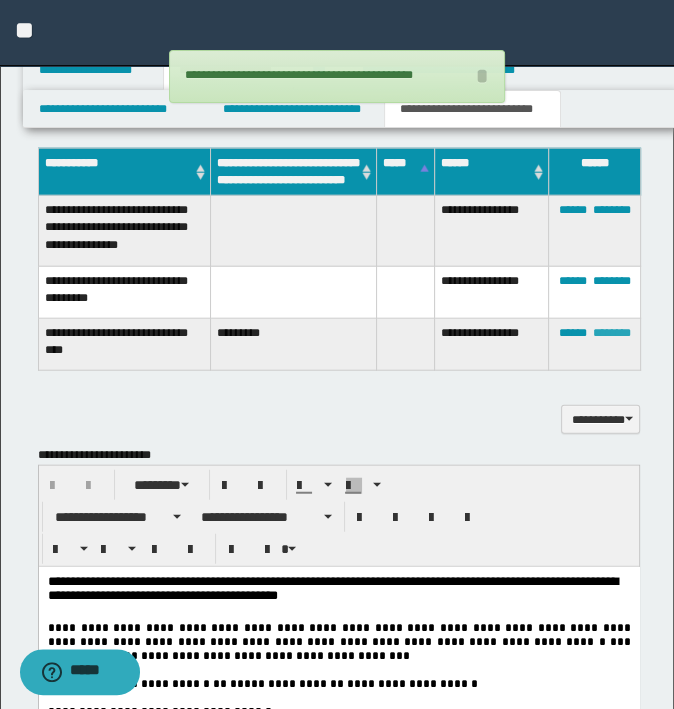 click on "********" at bounding box center (612, 333) 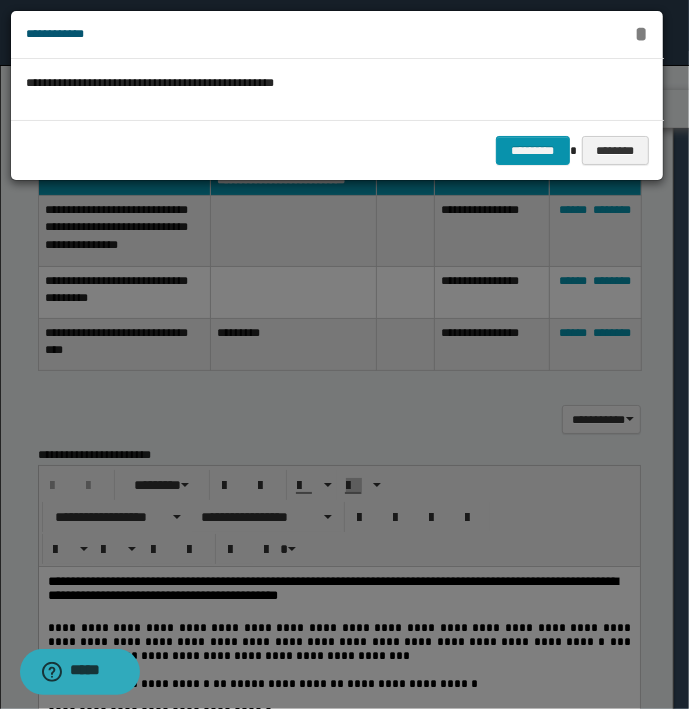 click on "*" at bounding box center (641, 34) 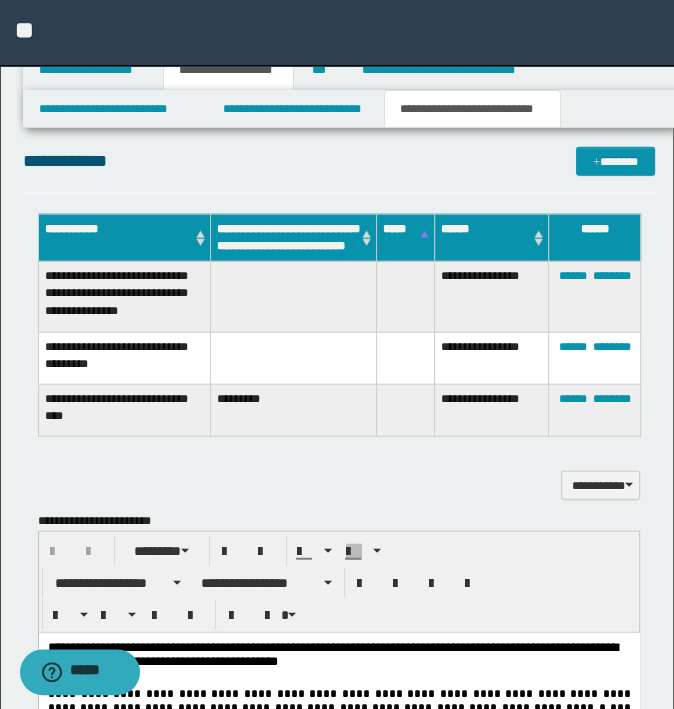 scroll, scrollTop: 2600, scrollLeft: 0, axis: vertical 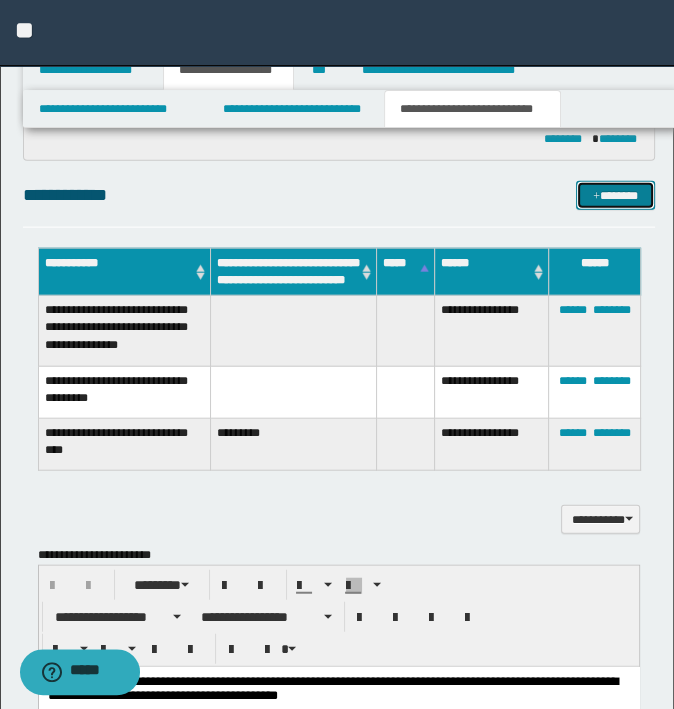 click on "*******" at bounding box center [615, 196] 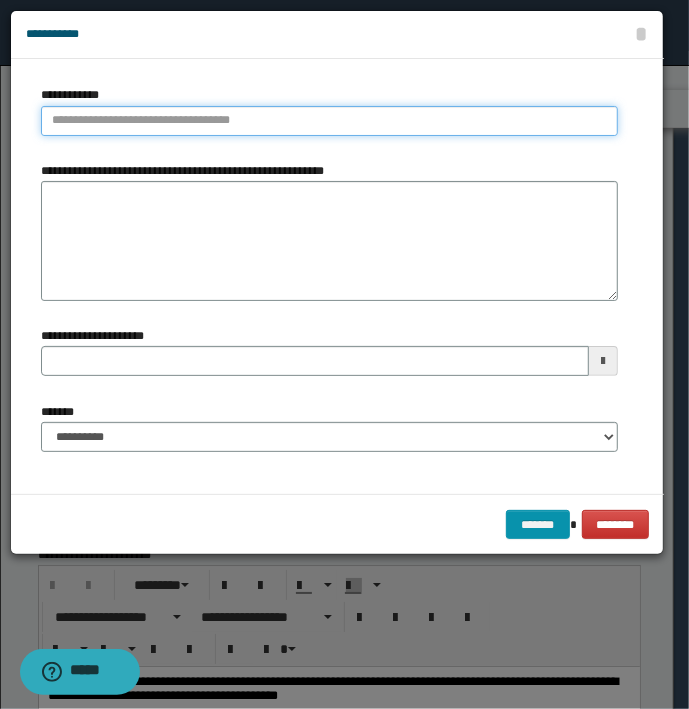 type on "**********" 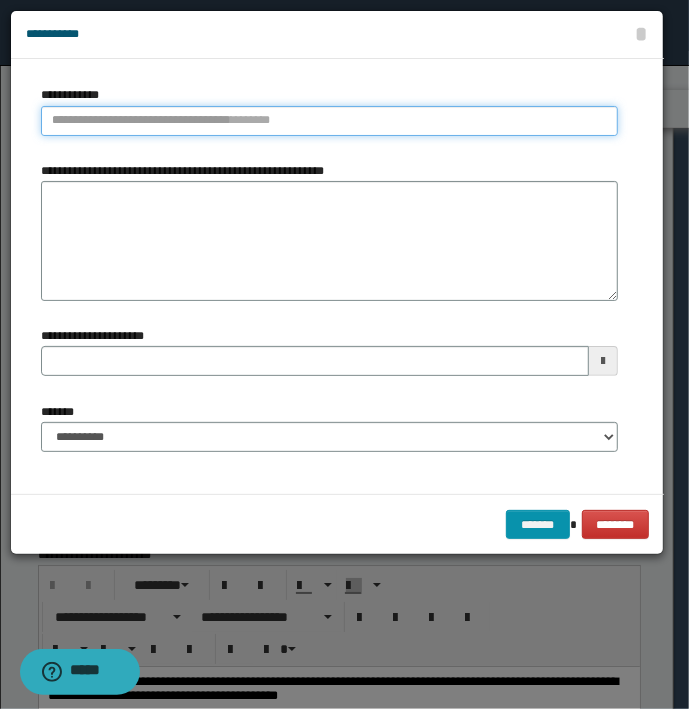 click on "**********" at bounding box center [329, 121] 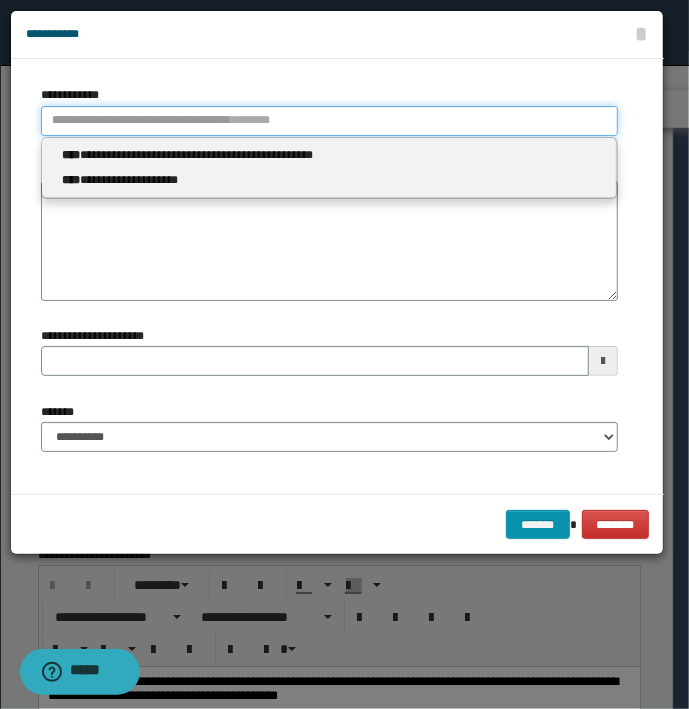 type 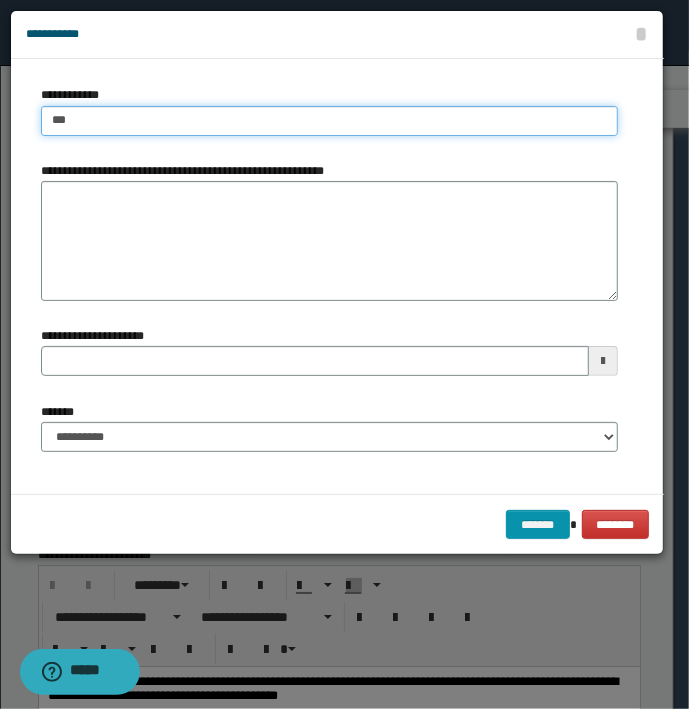 type on "****" 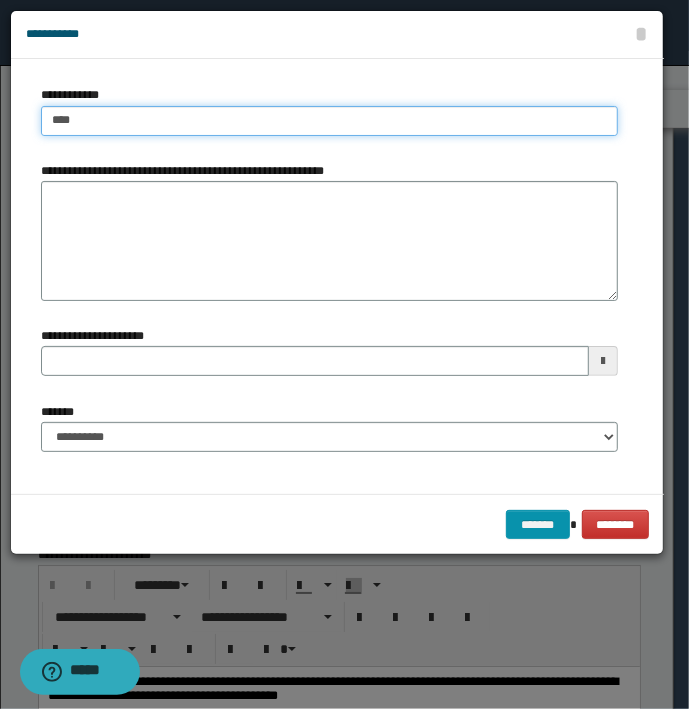 type on "****" 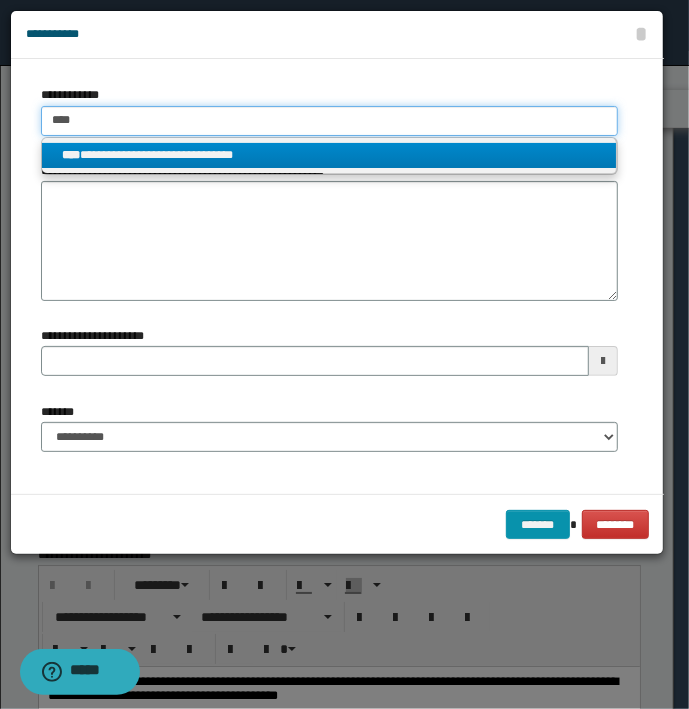 type on "****" 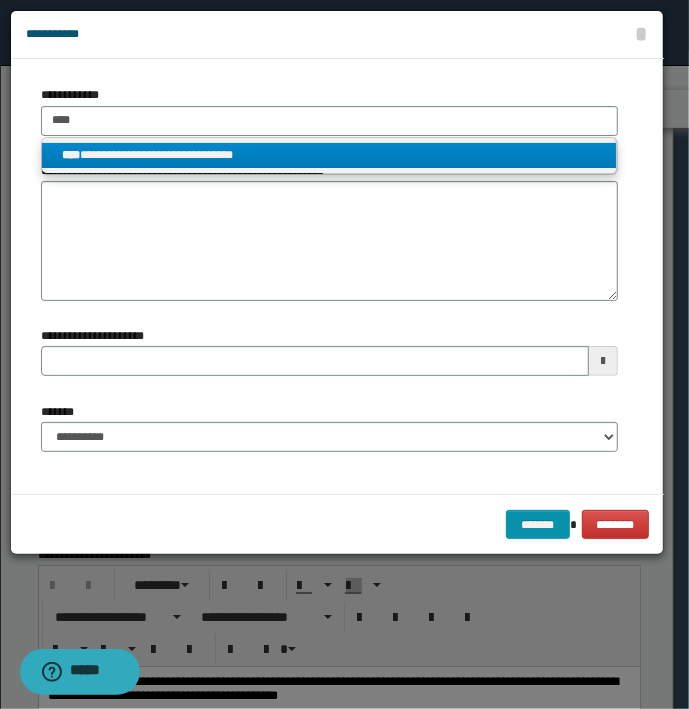click on "**********" at bounding box center (329, 155) 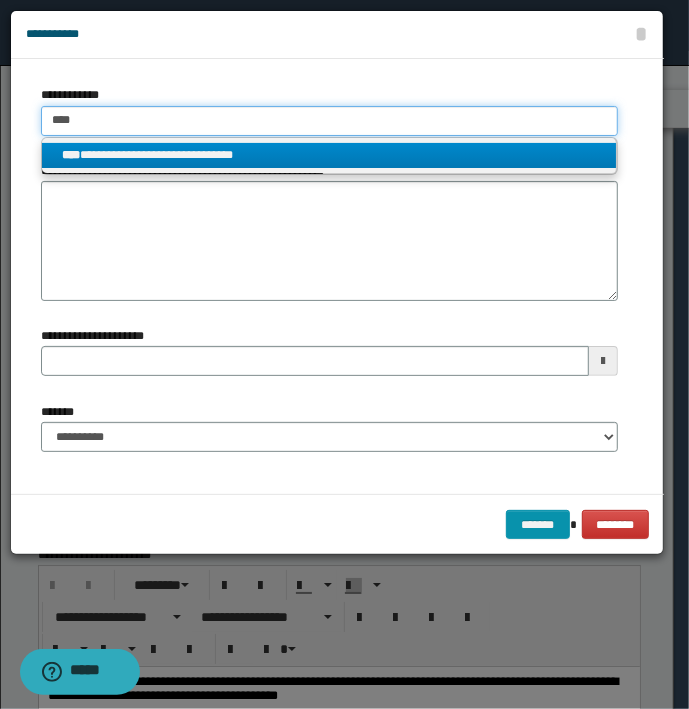 type 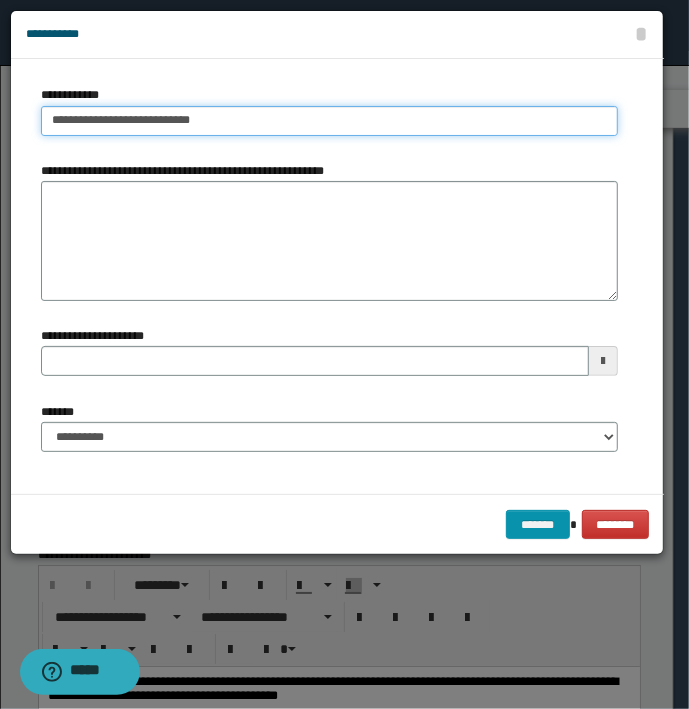type 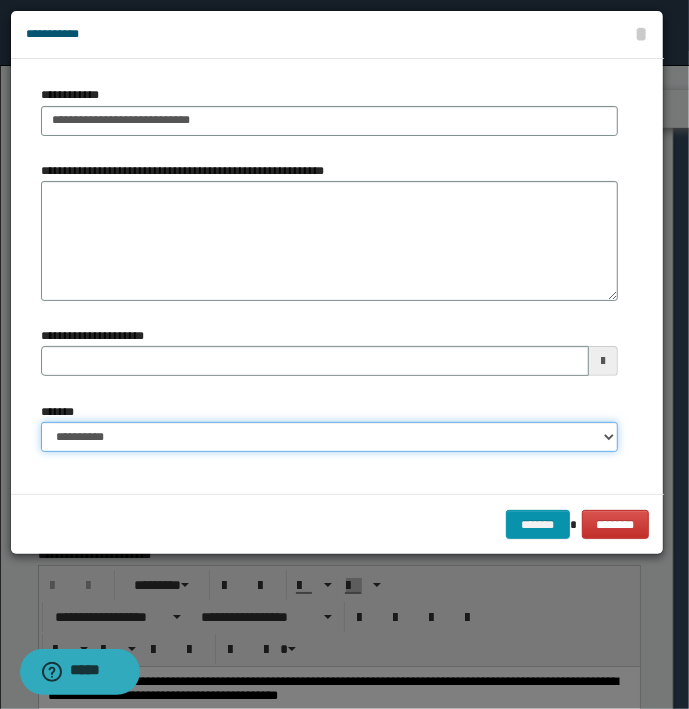 click on "**********" at bounding box center [329, 437] 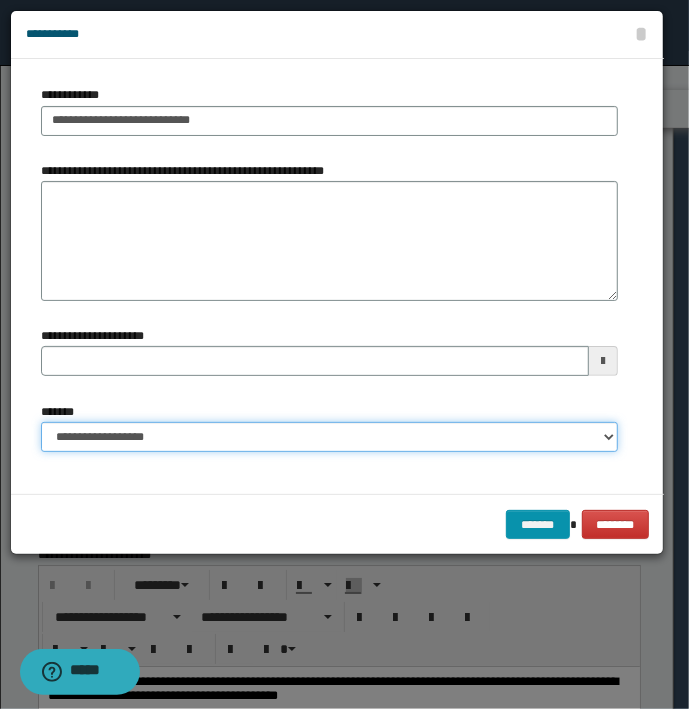 click on "**********" at bounding box center (329, 437) 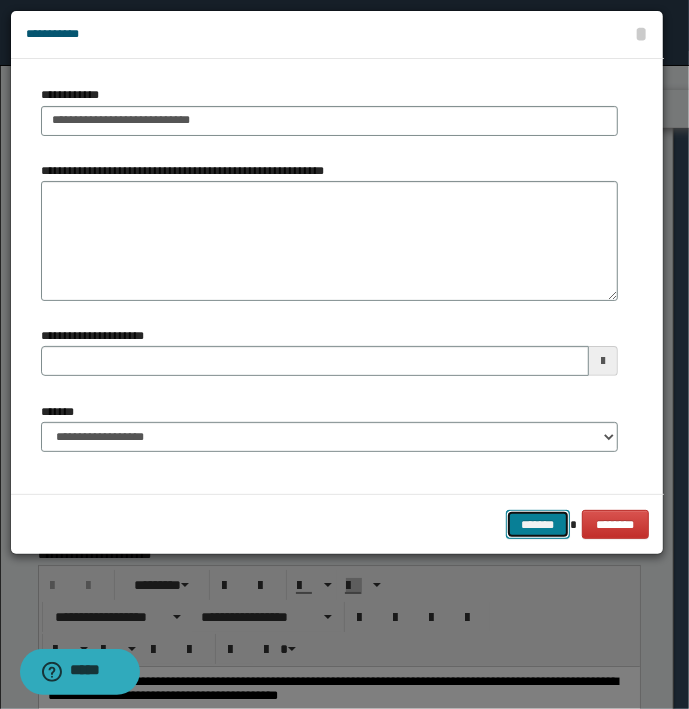 click on "*******" at bounding box center (538, 525) 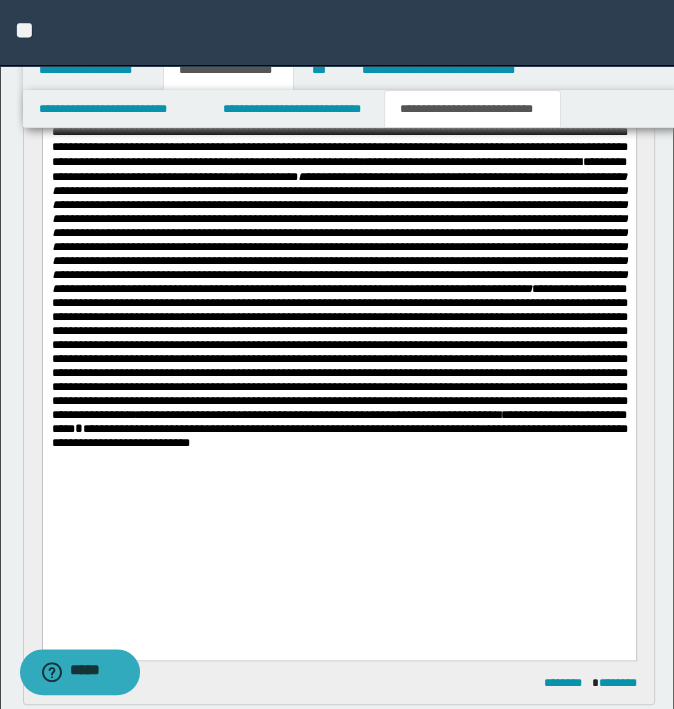 scroll, scrollTop: 0, scrollLeft: 0, axis: both 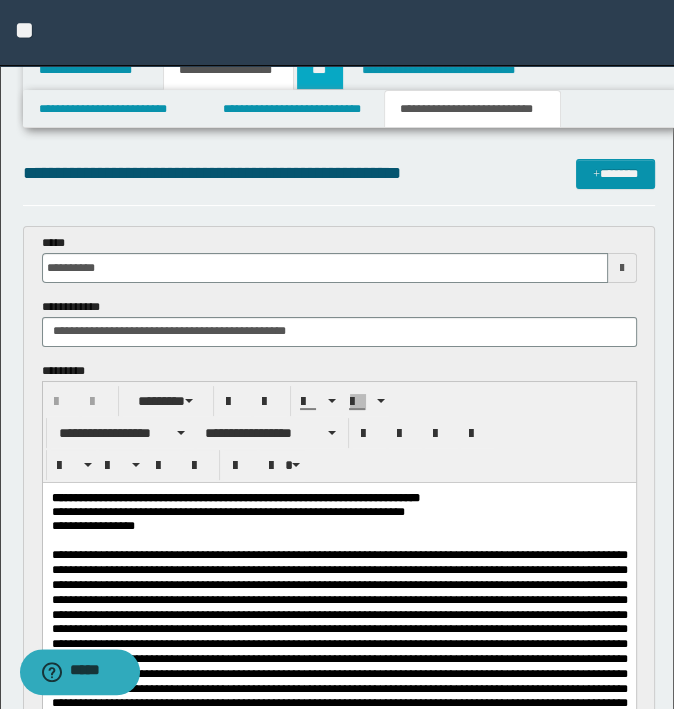 click on "***" at bounding box center (320, 70) 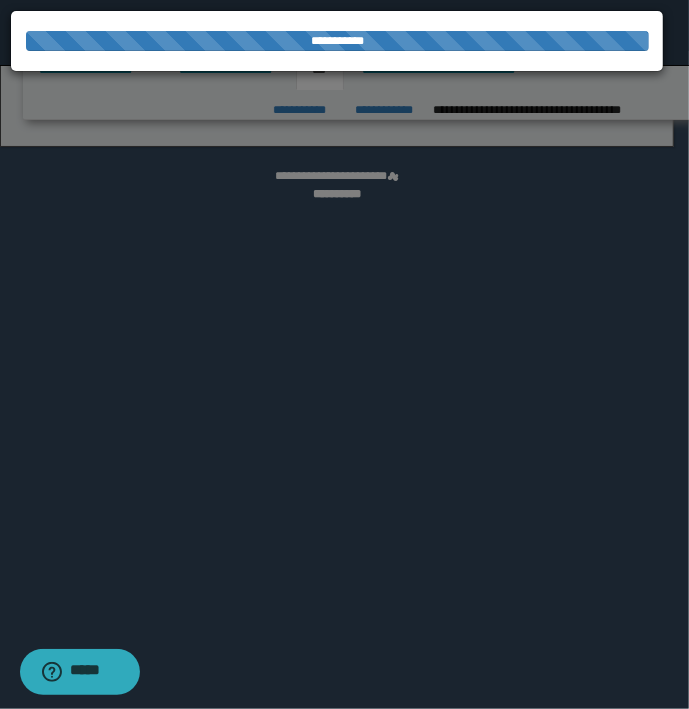 select on "**" 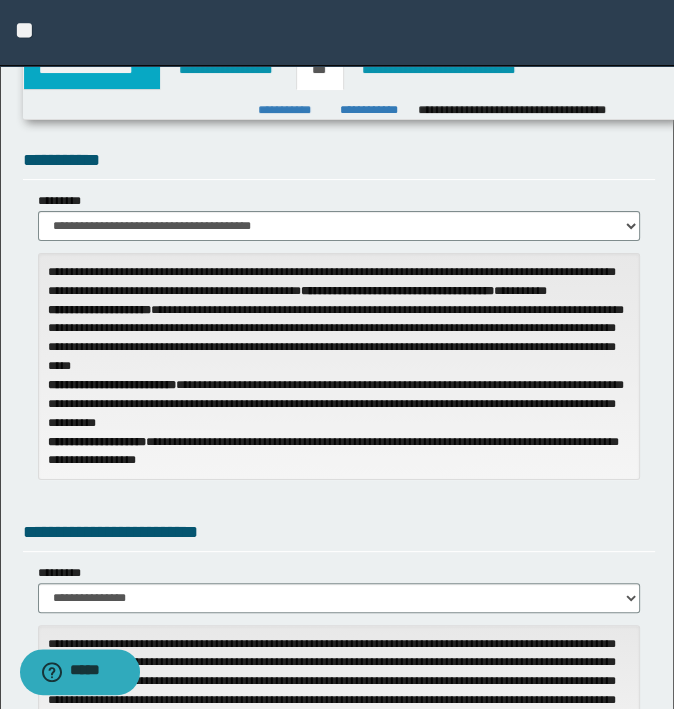 click on "**********" at bounding box center (92, 70) 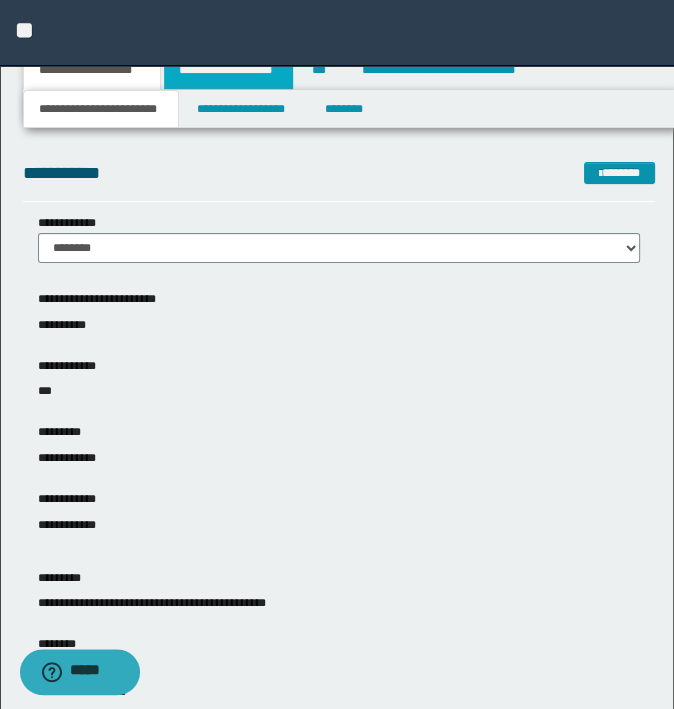 click on "**********" at bounding box center (228, 70) 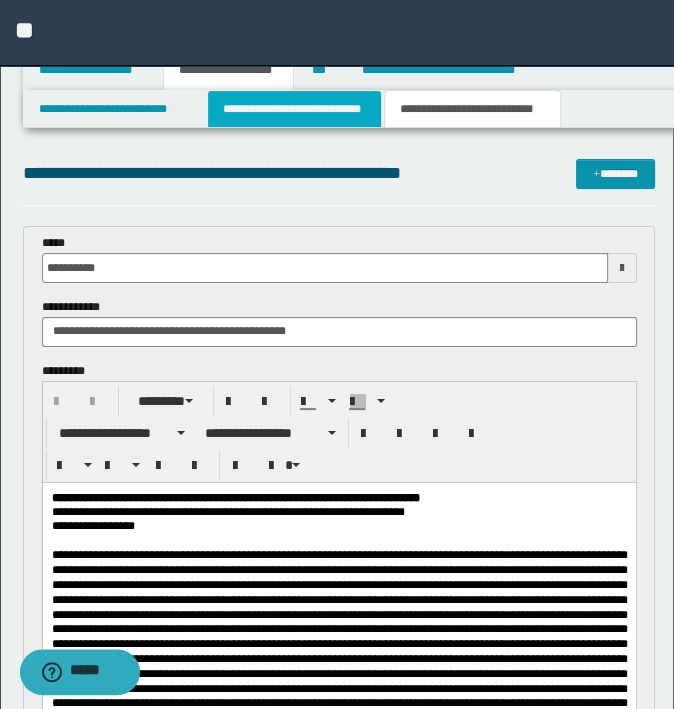 click on "**********" at bounding box center [294, 109] 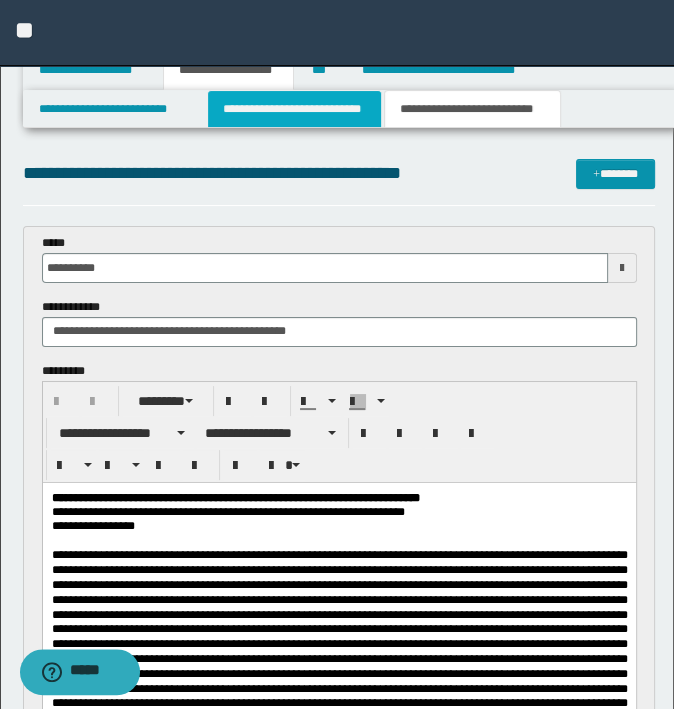 type 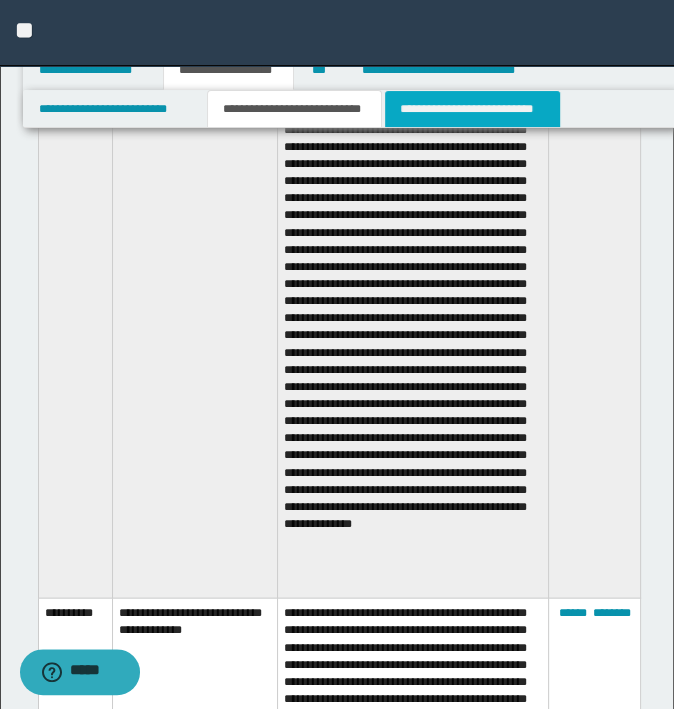 scroll, scrollTop: 2300, scrollLeft: 0, axis: vertical 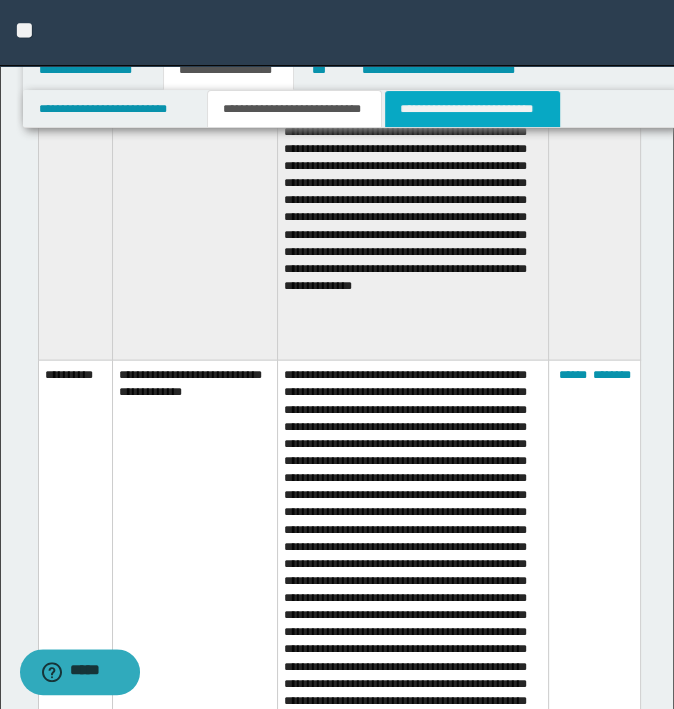 click on "**********" at bounding box center (472, 109) 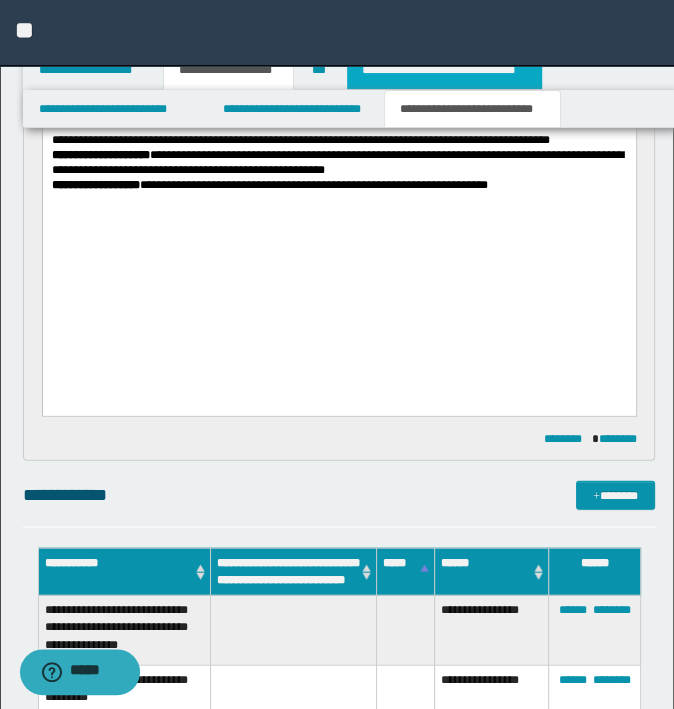 click on "**********" at bounding box center [444, 70] 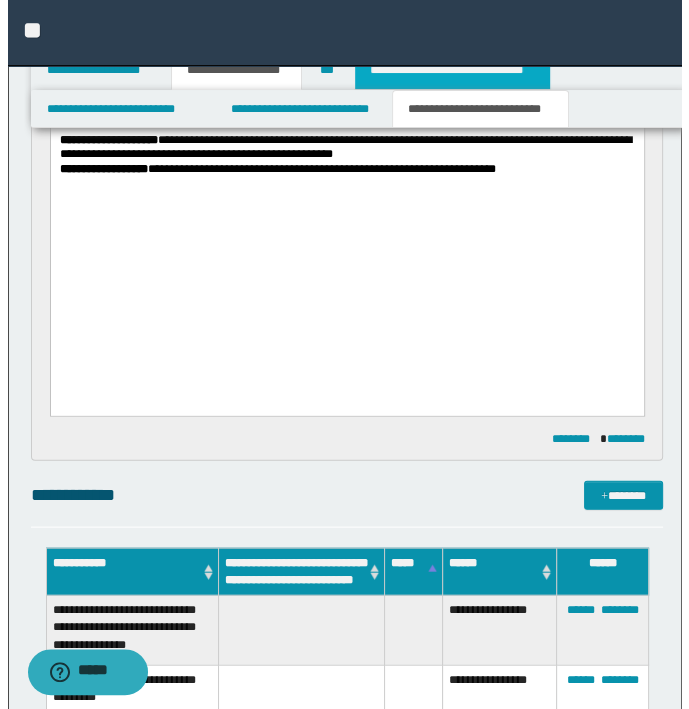 scroll, scrollTop: 0, scrollLeft: 0, axis: both 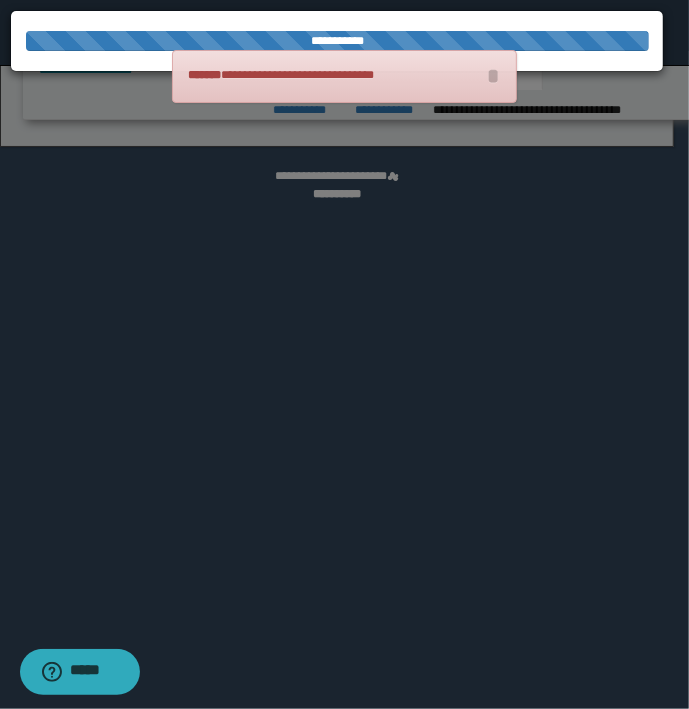 select on "*" 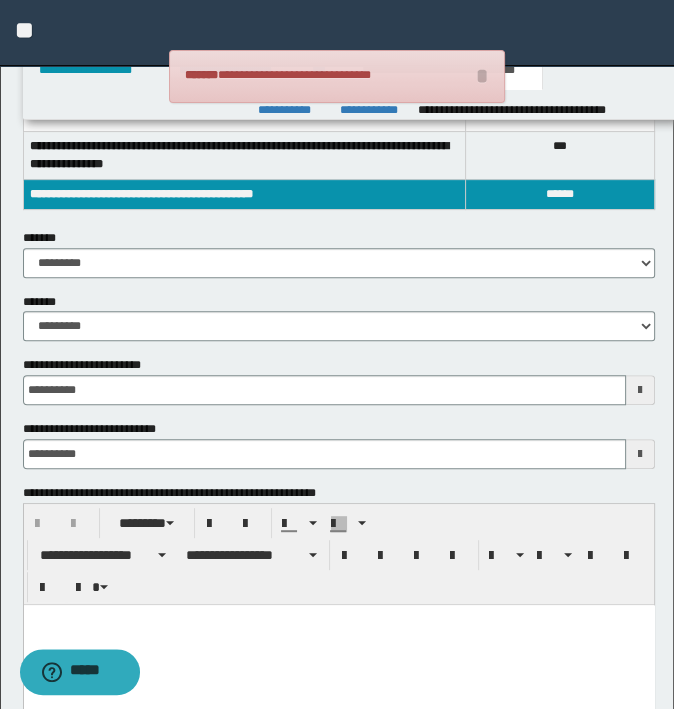 scroll, scrollTop: 400, scrollLeft: 0, axis: vertical 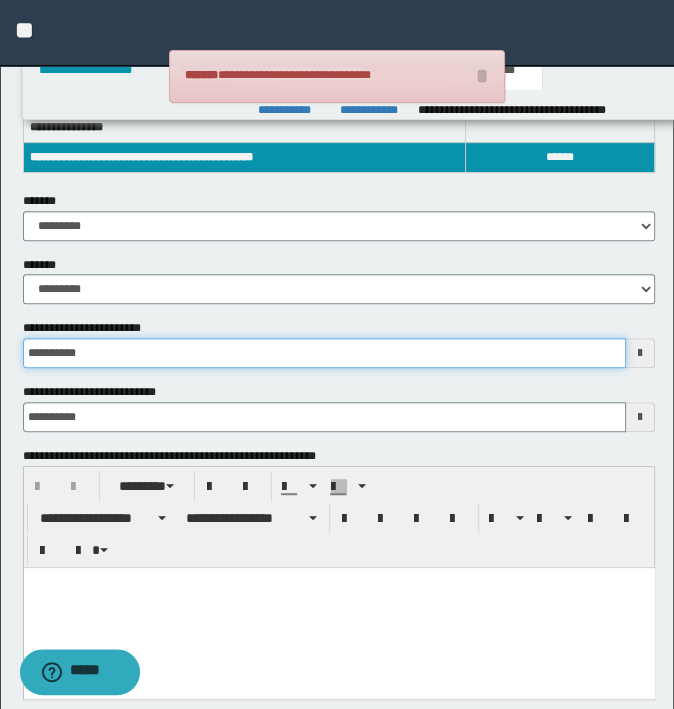 click on "**********" at bounding box center [325, 353] 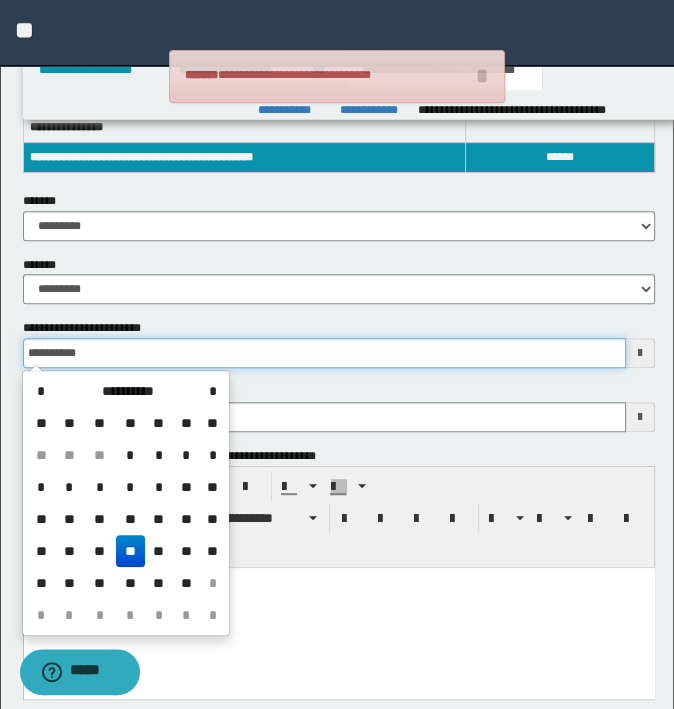 drag, startPoint x: 241, startPoint y: 356, endPoint x: -5, endPoint y: 356, distance: 246 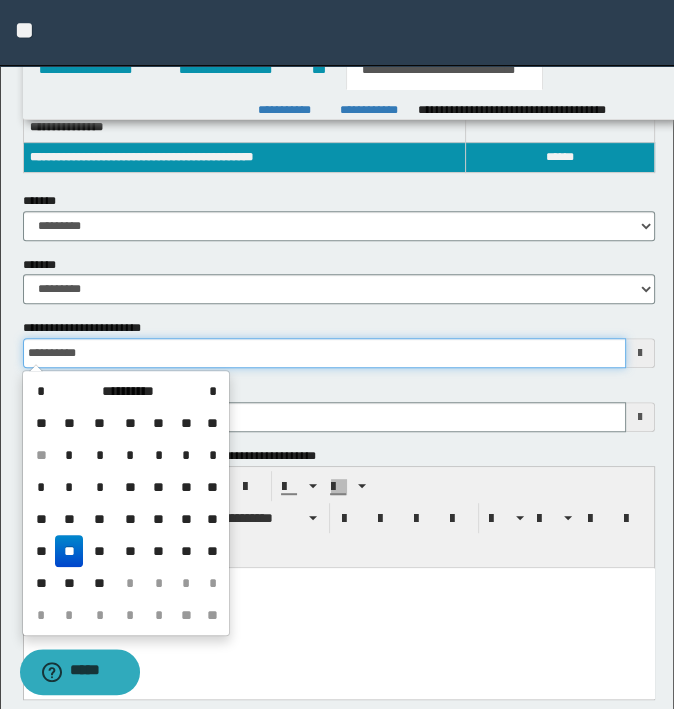 type on "**********" 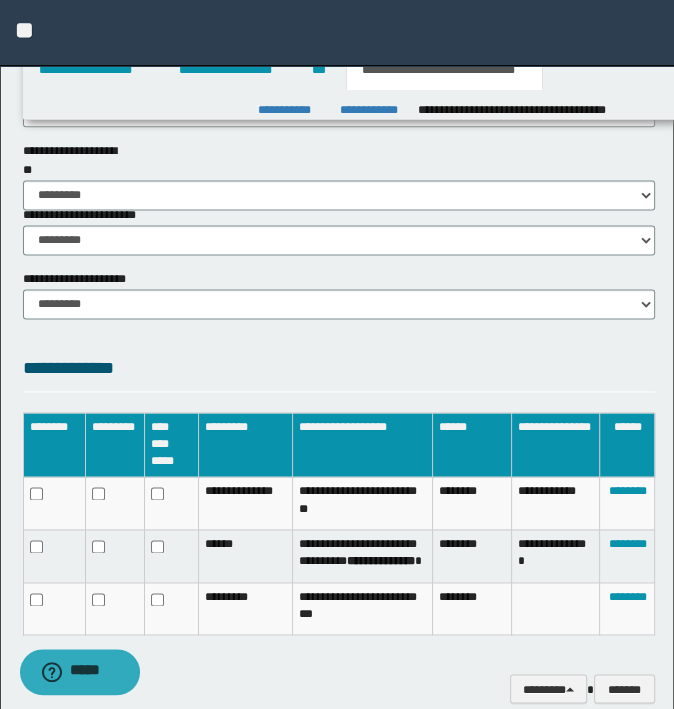 scroll, scrollTop: 1598, scrollLeft: 0, axis: vertical 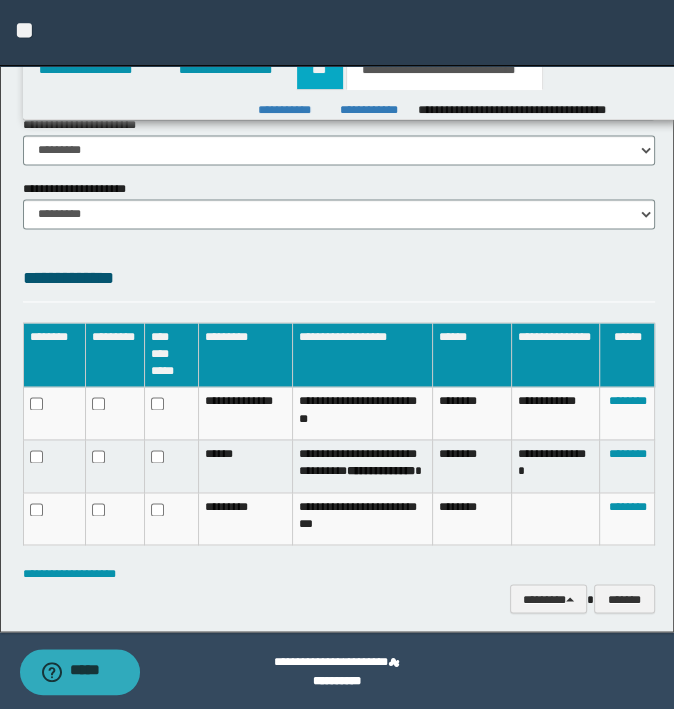 click on "***" at bounding box center [320, 70] 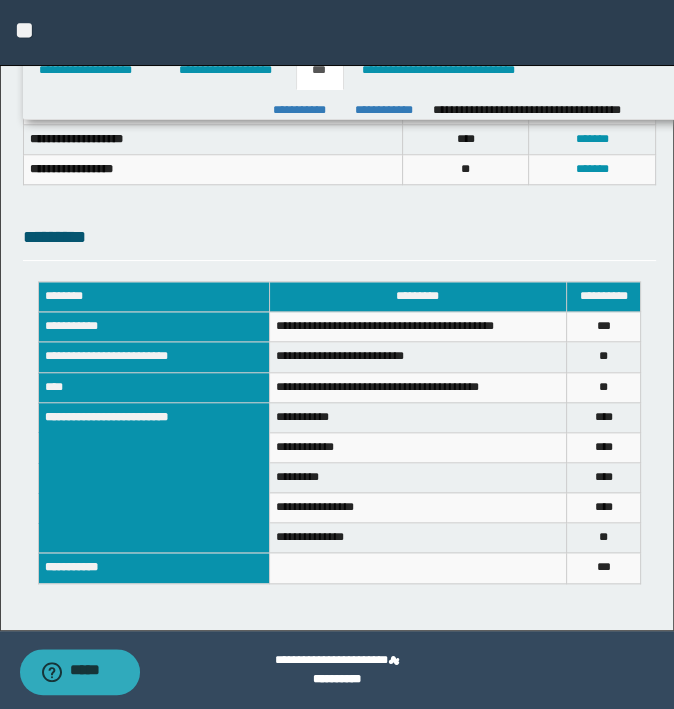 scroll, scrollTop: 981, scrollLeft: 0, axis: vertical 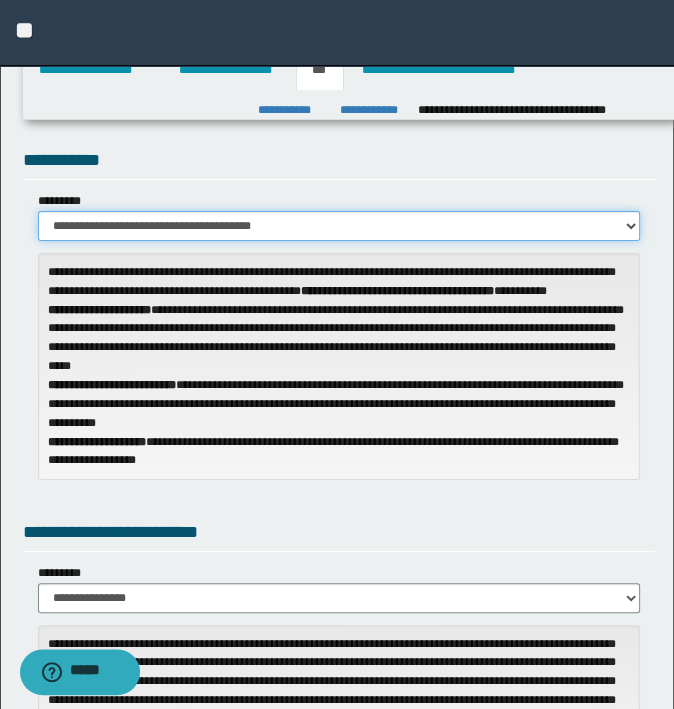 click on "**********" at bounding box center [339, 226] 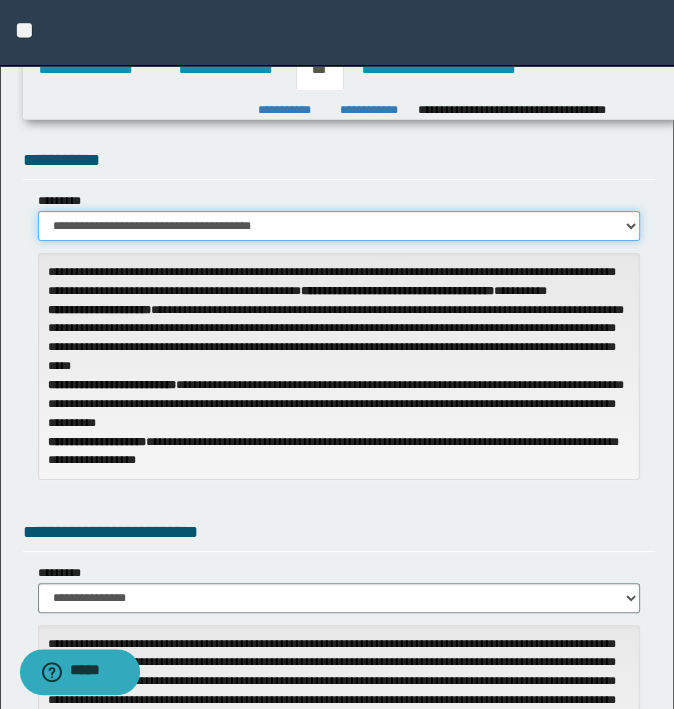 click on "**********" at bounding box center [339, 226] 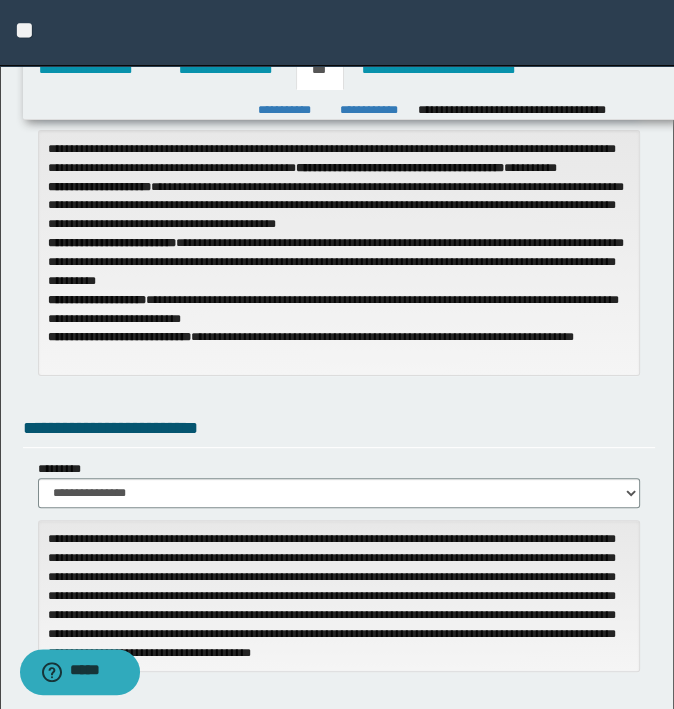 scroll, scrollTop: 0, scrollLeft: 0, axis: both 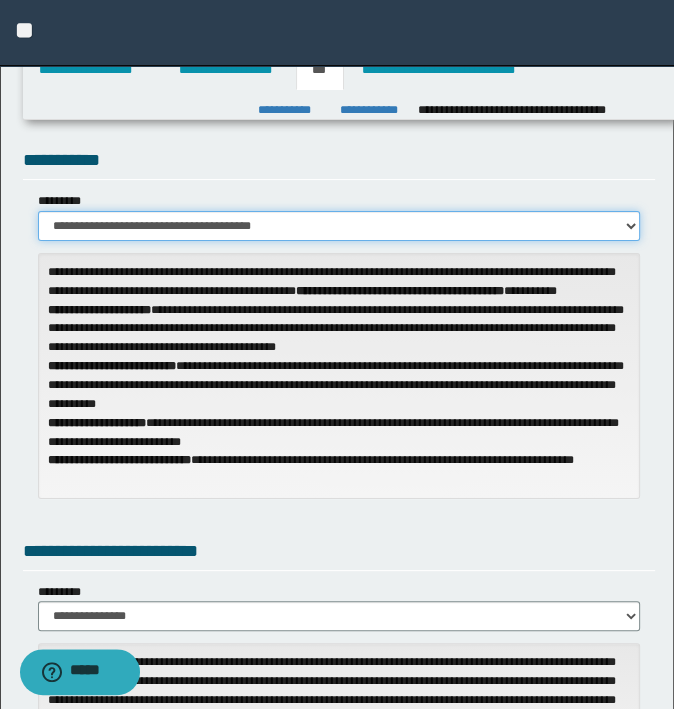 click on "**********" at bounding box center (339, 226) 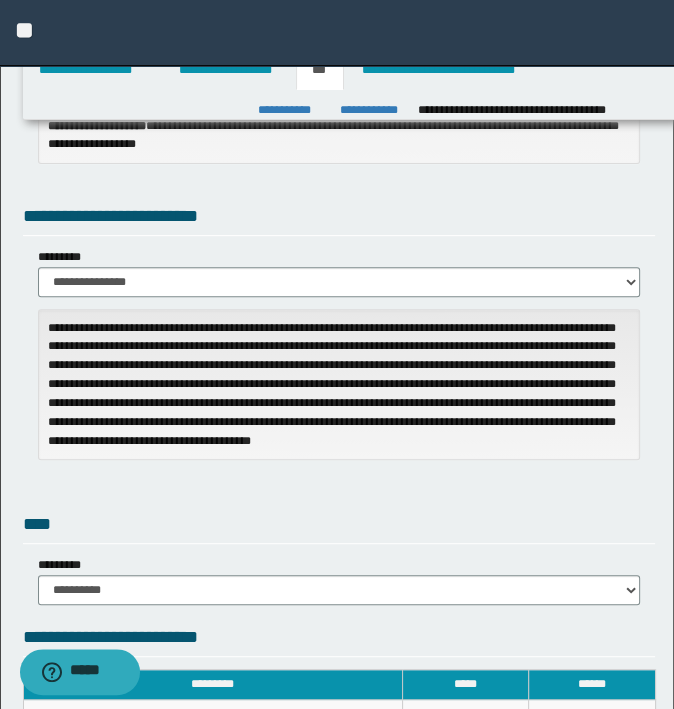 scroll, scrollTop: 200, scrollLeft: 0, axis: vertical 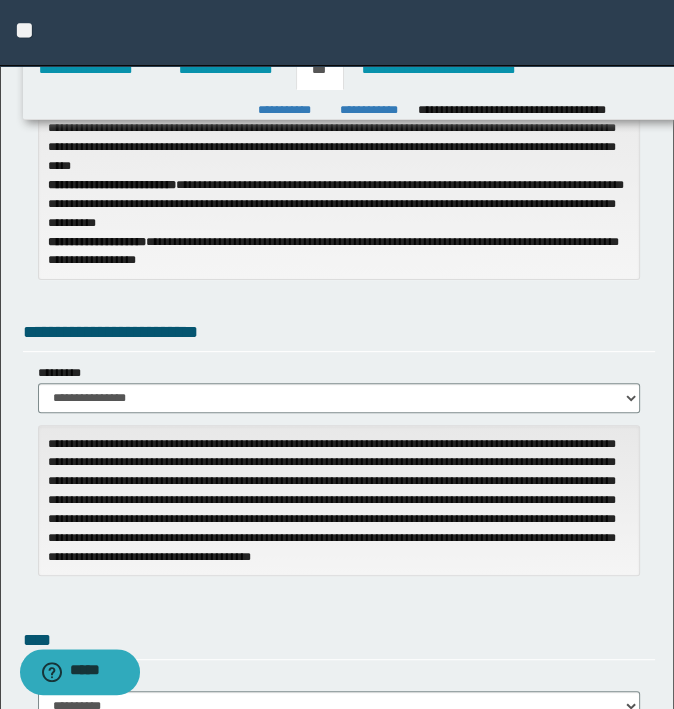 click on "**********" at bounding box center [339, 388] 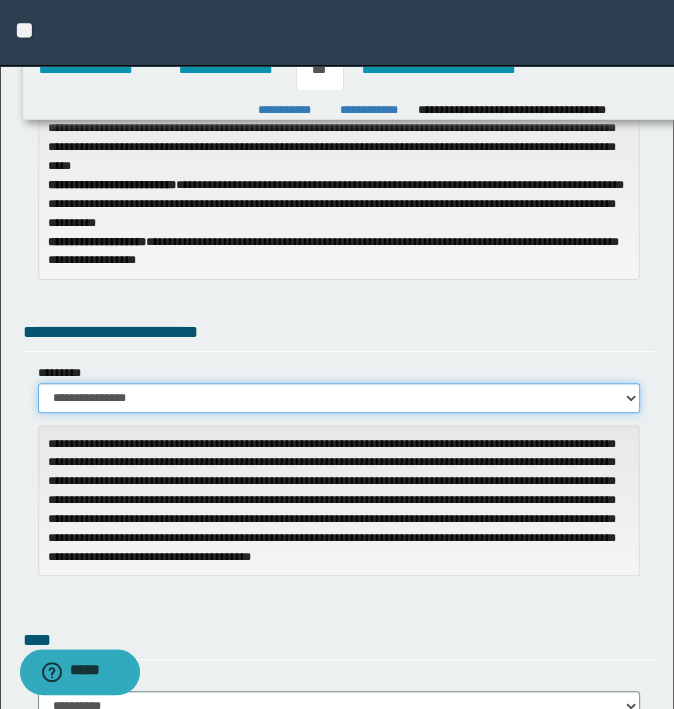 click on "**********" at bounding box center (339, 398) 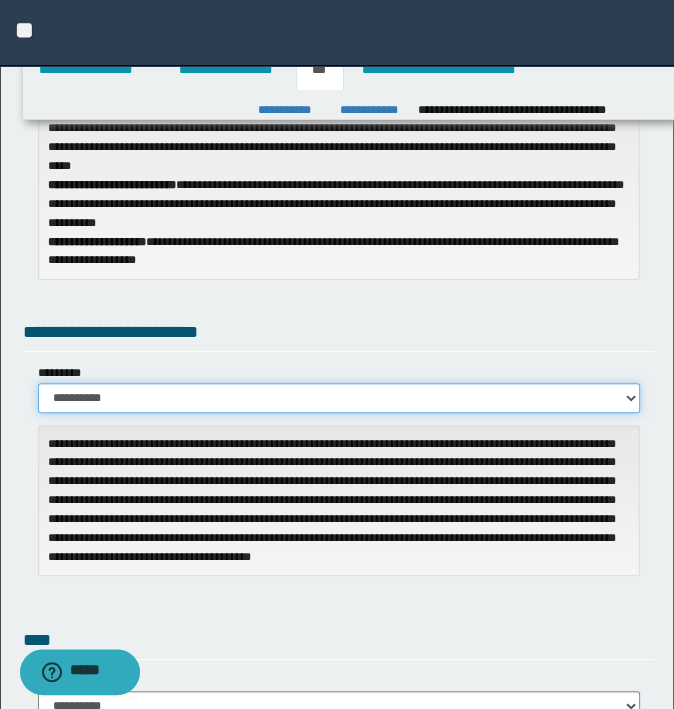 click on "**********" at bounding box center [339, 398] 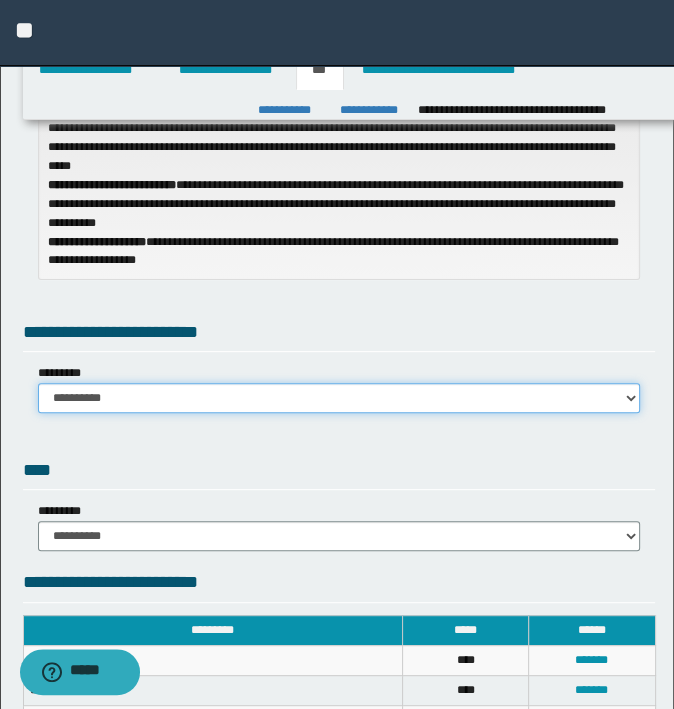 click on "**********" at bounding box center [339, 398] 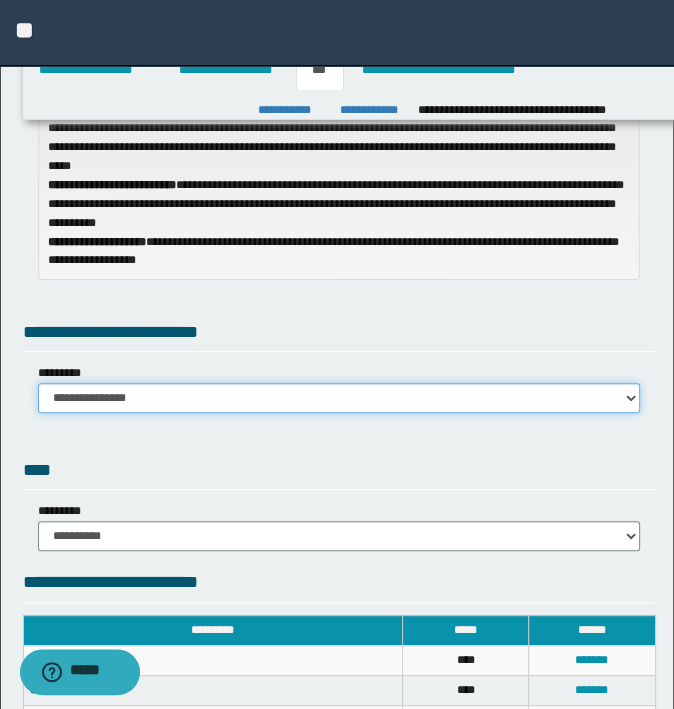 click on "**********" at bounding box center [339, 398] 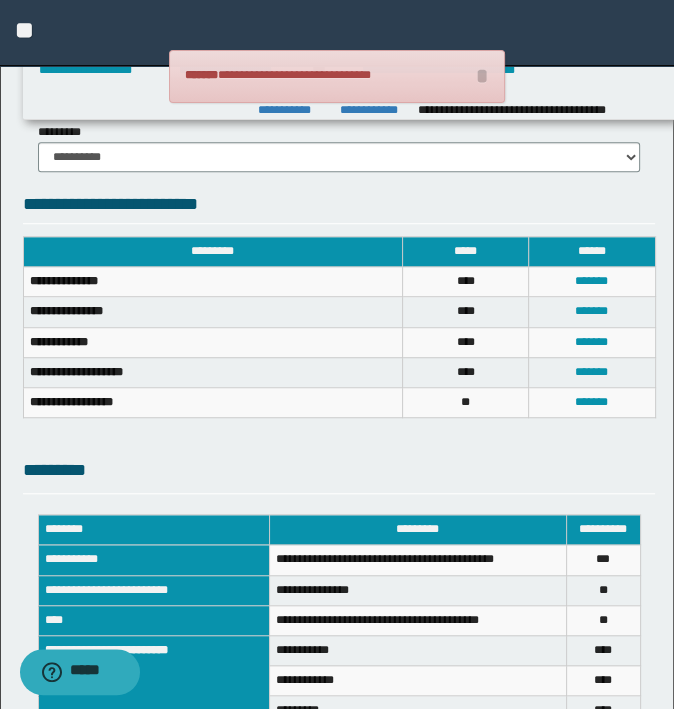 scroll, scrollTop: 663, scrollLeft: 0, axis: vertical 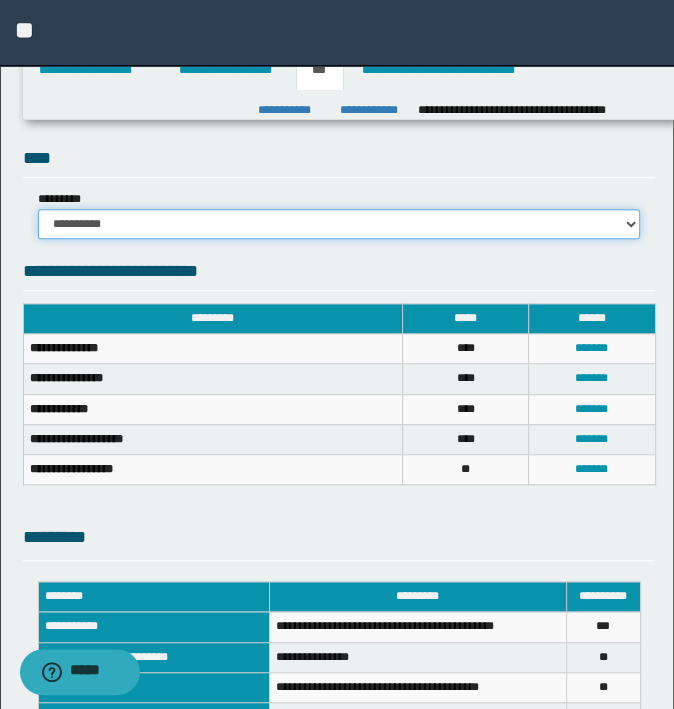 click on "**********" at bounding box center [339, 224] 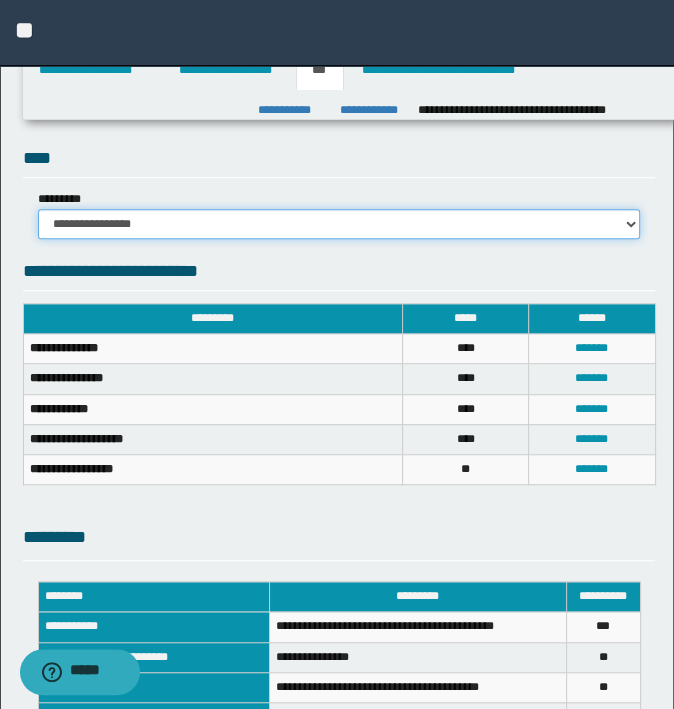 click on "**********" at bounding box center [339, 224] 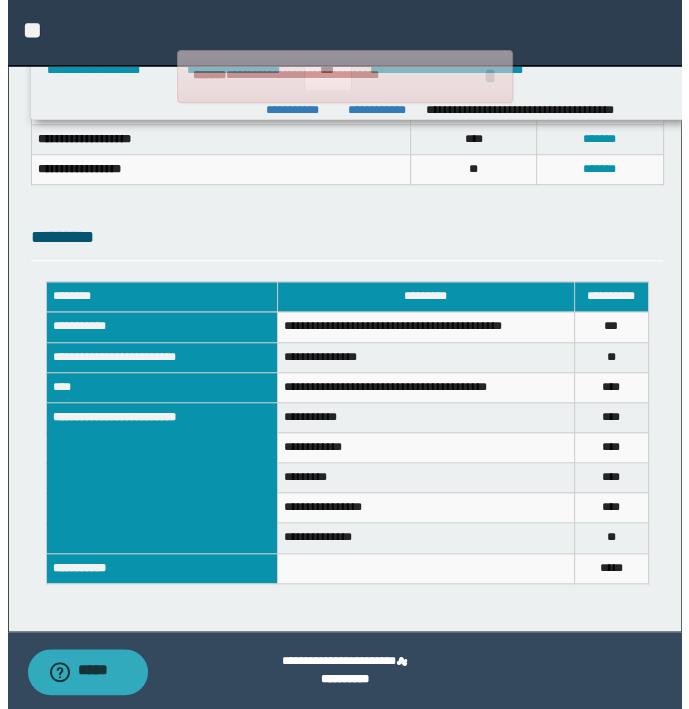 scroll, scrollTop: 763, scrollLeft: 0, axis: vertical 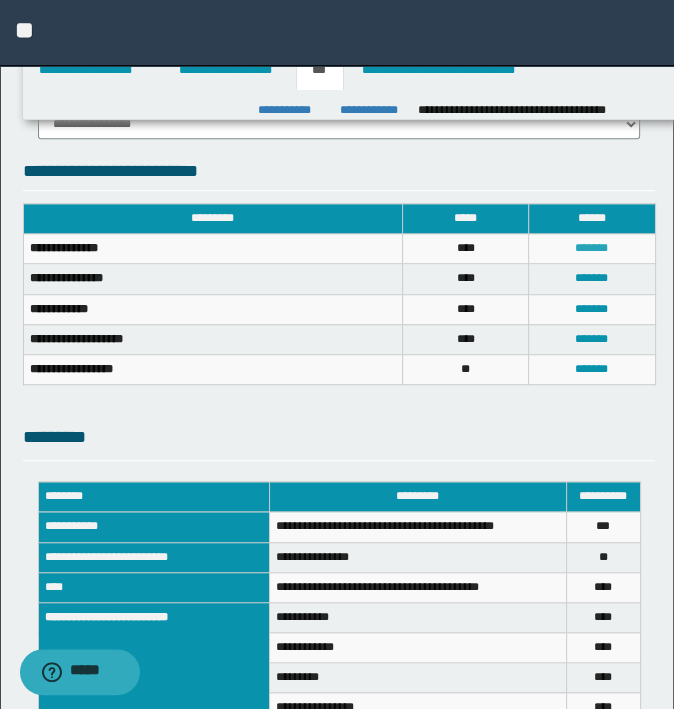 click on "*******" at bounding box center (591, 248) 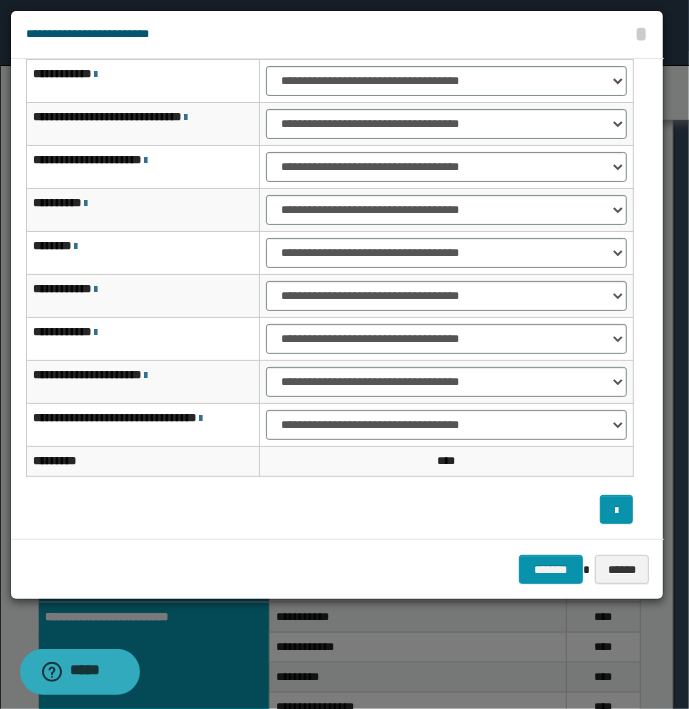 scroll, scrollTop: 0, scrollLeft: 0, axis: both 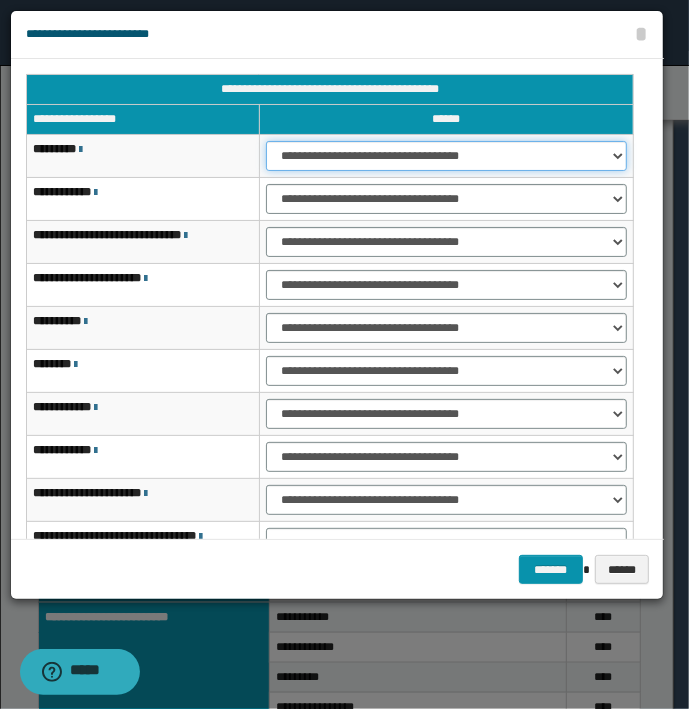 drag, startPoint x: 531, startPoint y: 154, endPoint x: 507, endPoint y: 165, distance: 26.400757 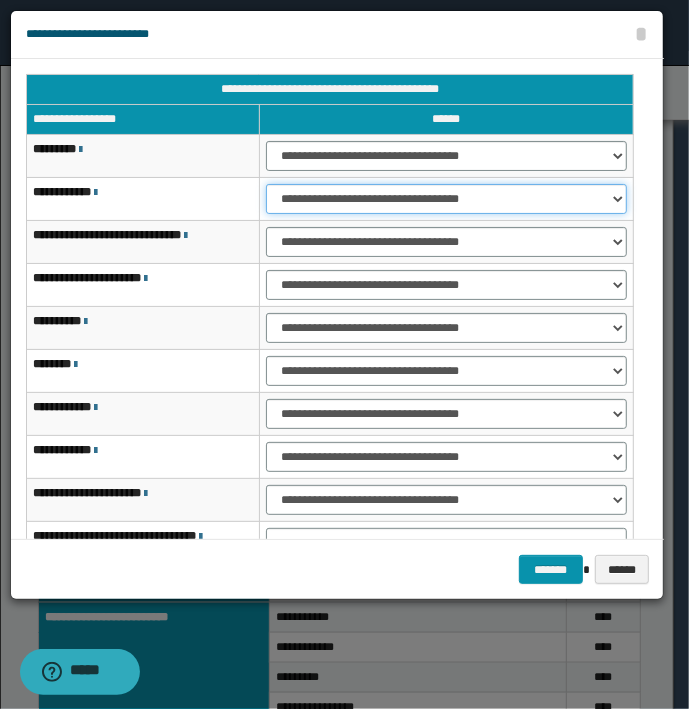drag, startPoint x: 359, startPoint y: 198, endPoint x: 346, endPoint y: 207, distance: 15.811388 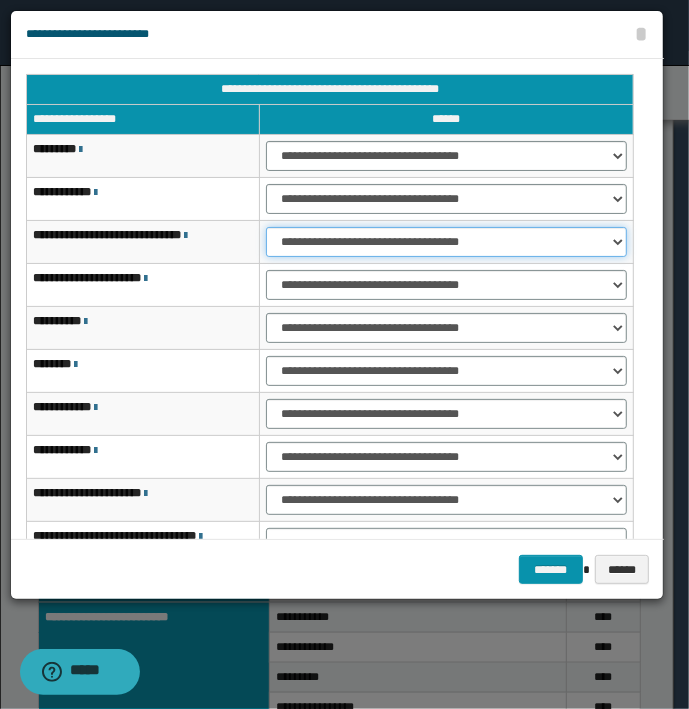 drag, startPoint x: 314, startPoint y: 235, endPoint x: 312, endPoint y: 248, distance: 13.152946 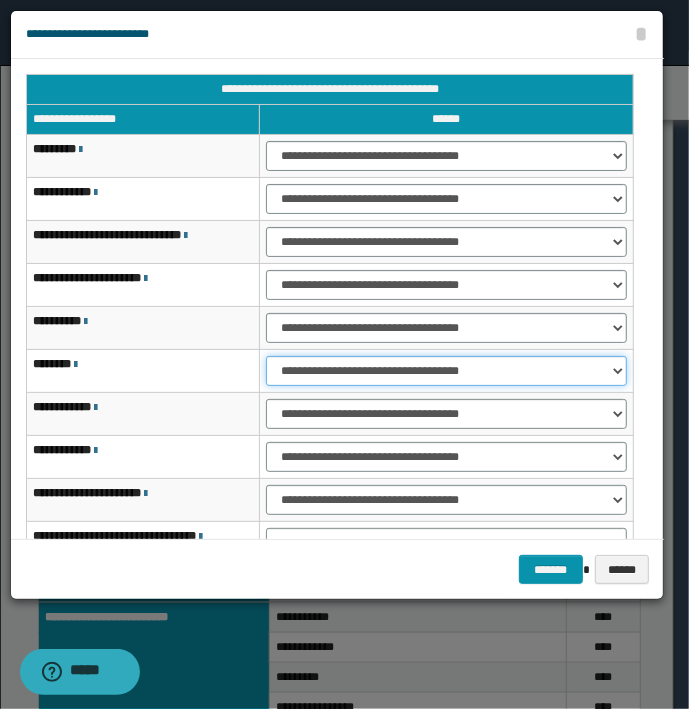 click on "**********" at bounding box center (446, 371) 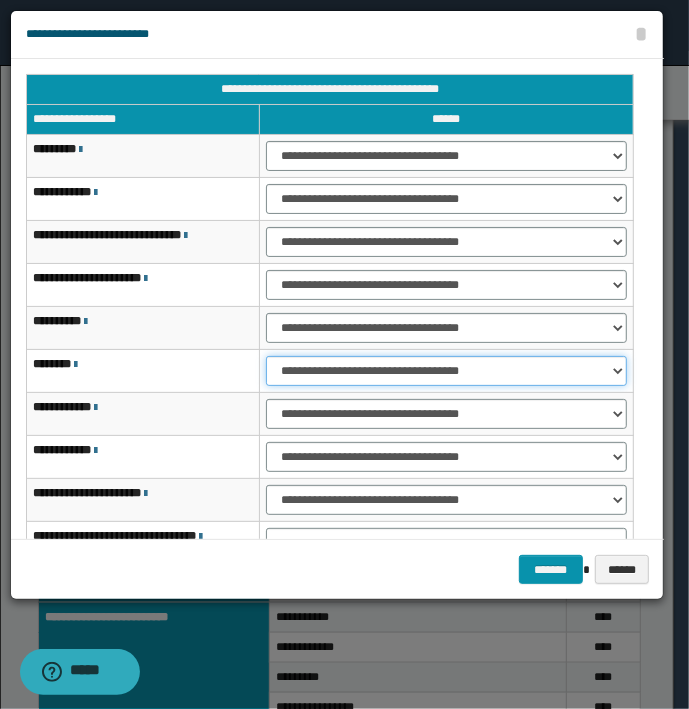 select on "***" 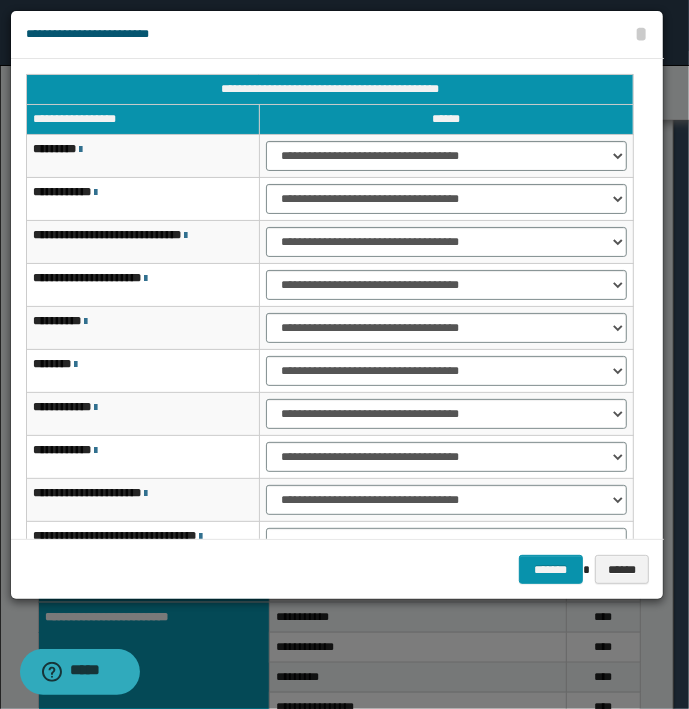 click on "**********" at bounding box center [446, 414] 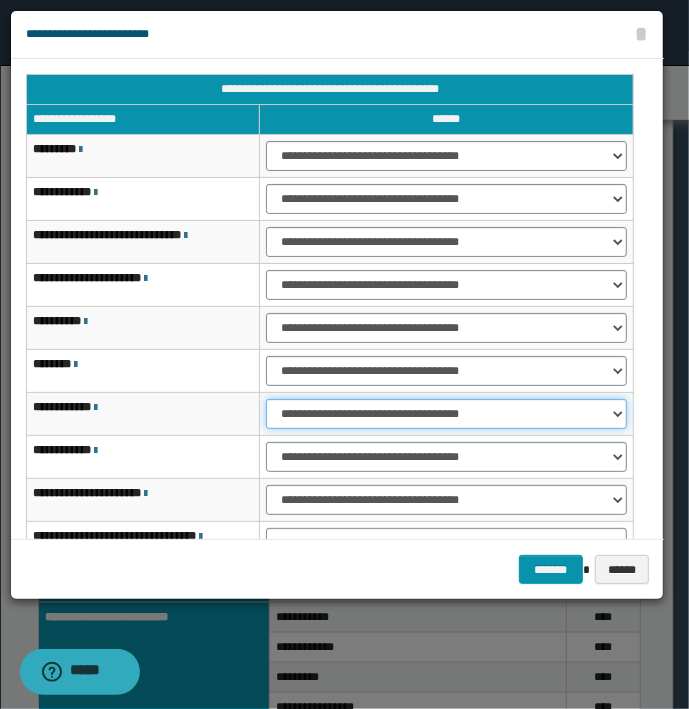 click on "**********" at bounding box center [446, 414] 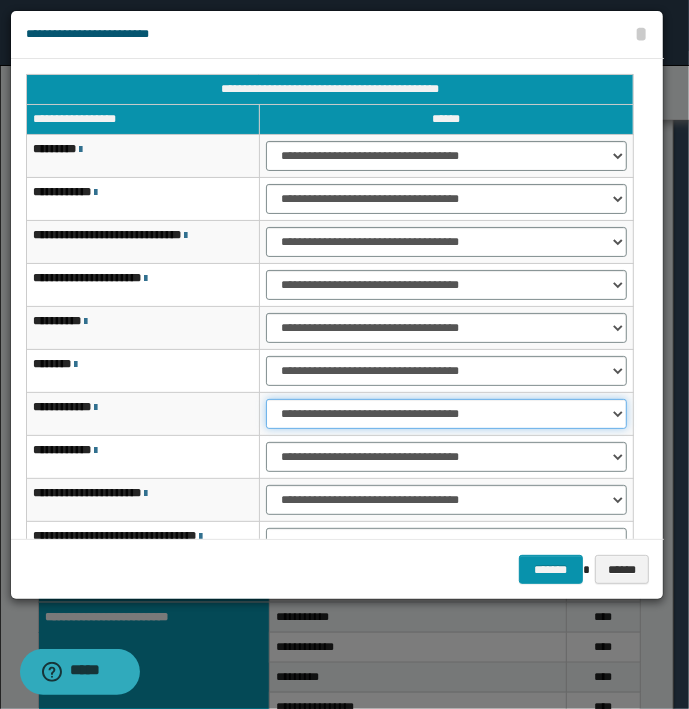 select on "***" 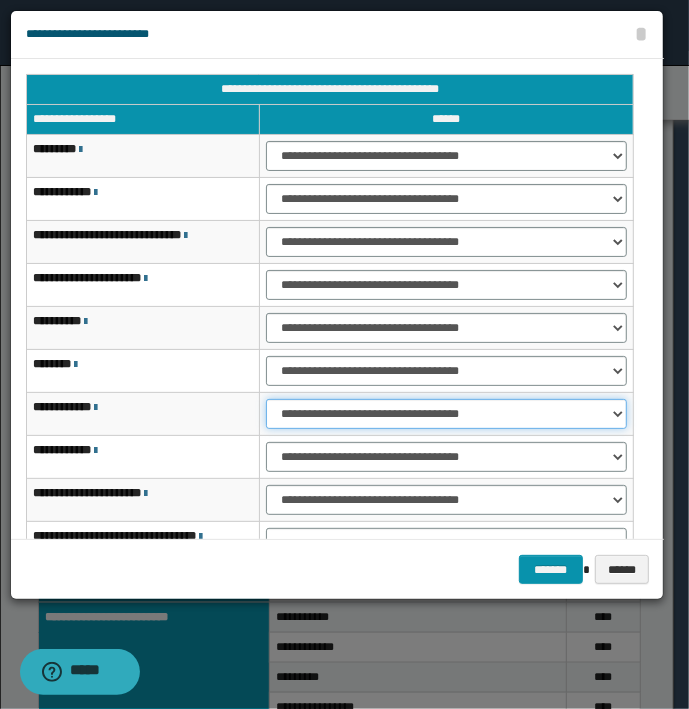 scroll, scrollTop: 118, scrollLeft: 0, axis: vertical 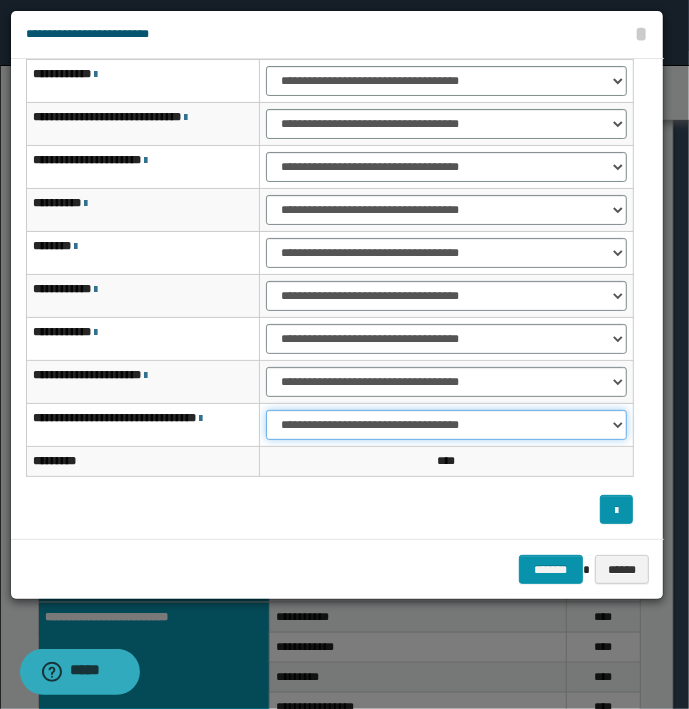 click on "**********" at bounding box center [446, 425] 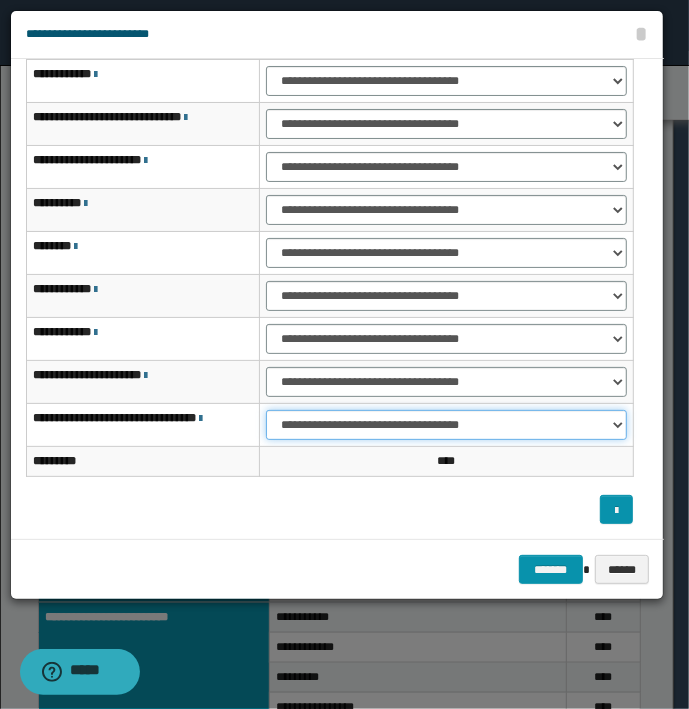 select on "***" 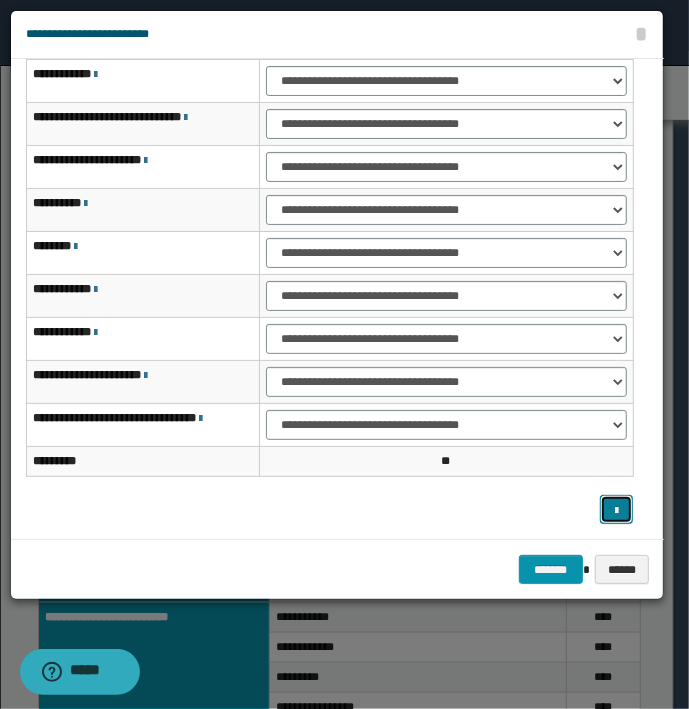 click at bounding box center (616, 511) 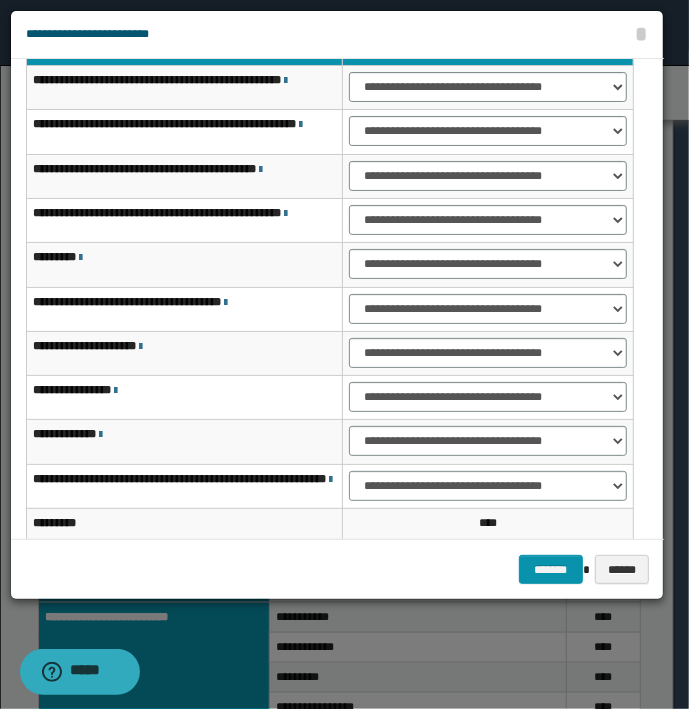 scroll, scrollTop: 0, scrollLeft: 0, axis: both 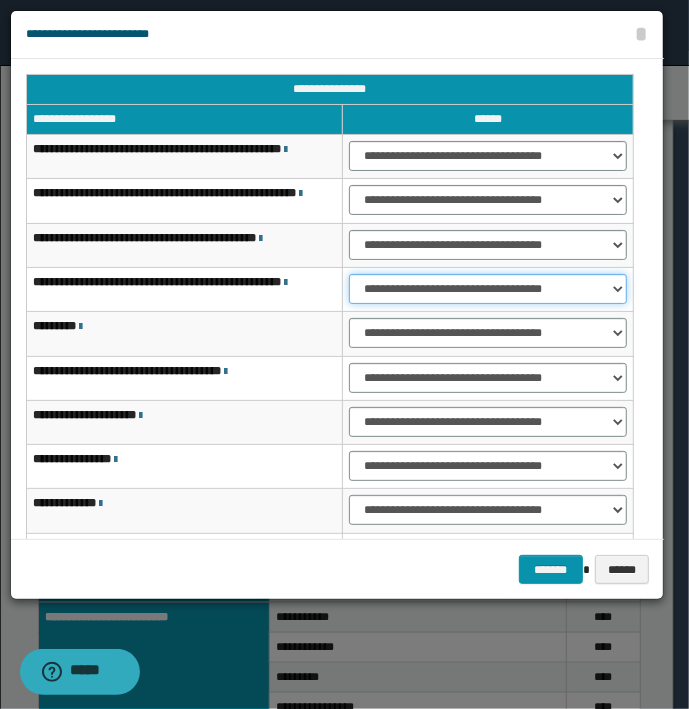 click on "**********" at bounding box center (488, 289) 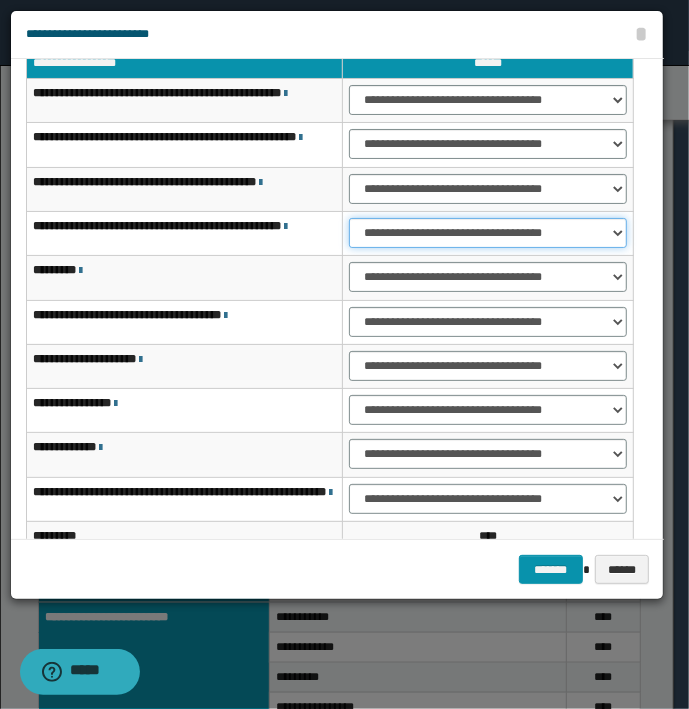 scroll, scrollTop: 163, scrollLeft: 0, axis: vertical 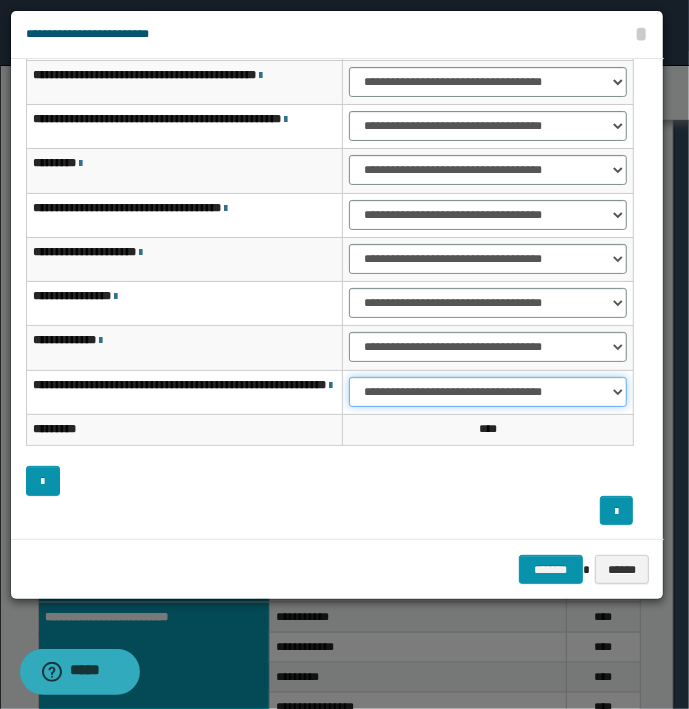click on "**********" at bounding box center (488, 392) 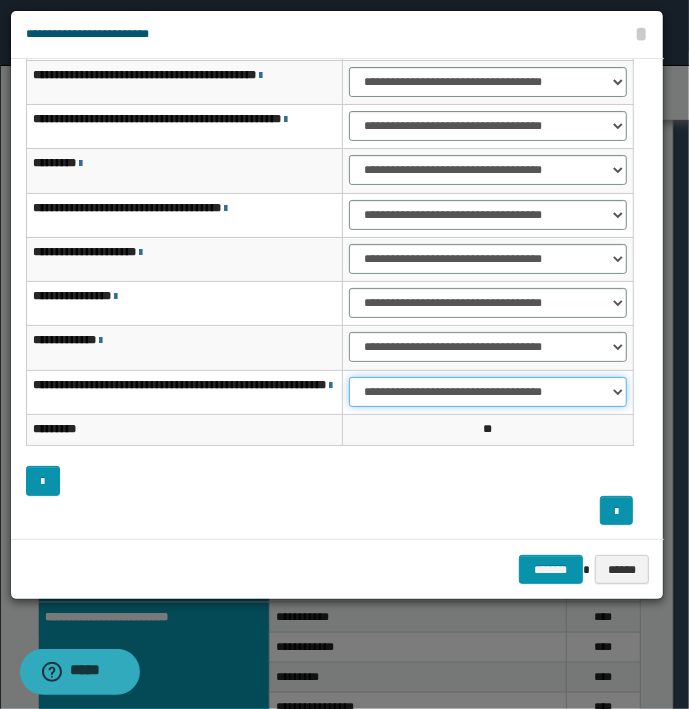 click on "**********" at bounding box center [488, 392] 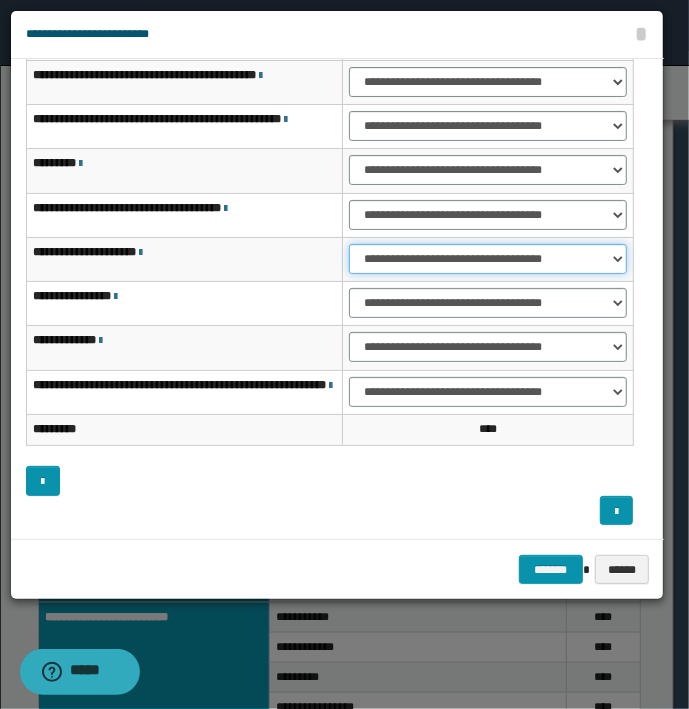 click on "**********" at bounding box center [488, 259] 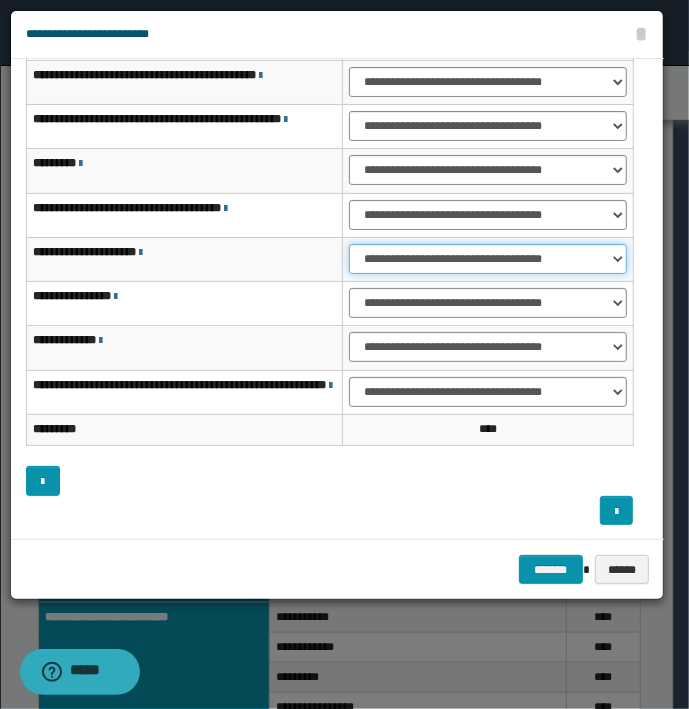 select on "***" 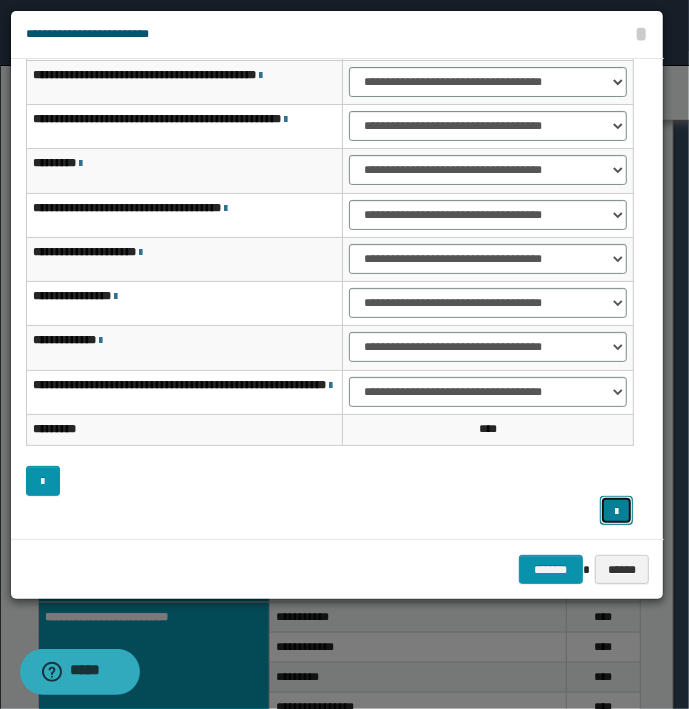 click at bounding box center (616, 512) 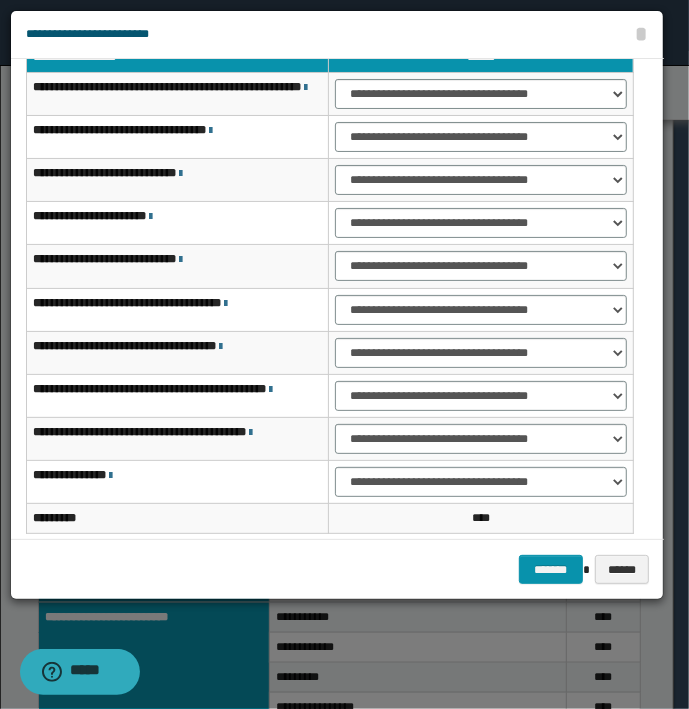 scroll, scrollTop: 0, scrollLeft: 0, axis: both 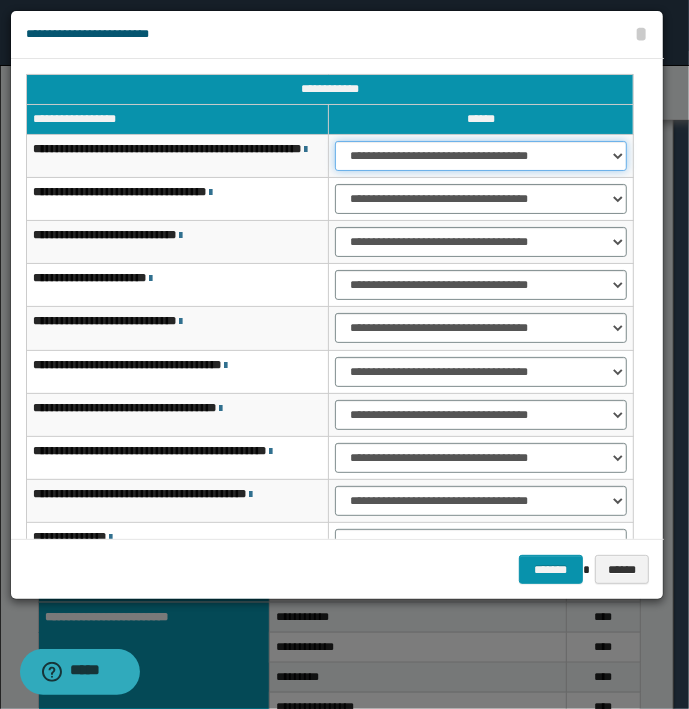 click on "**********" at bounding box center [481, 156] 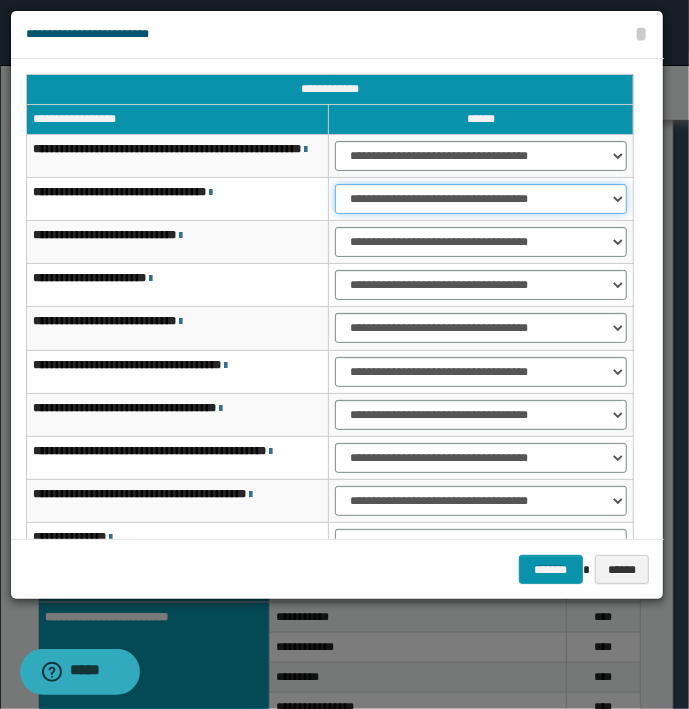 drag, startPoint x: 378, startPoint y: 206, endPoint x: 378, endPoint y: 218, distance: 12 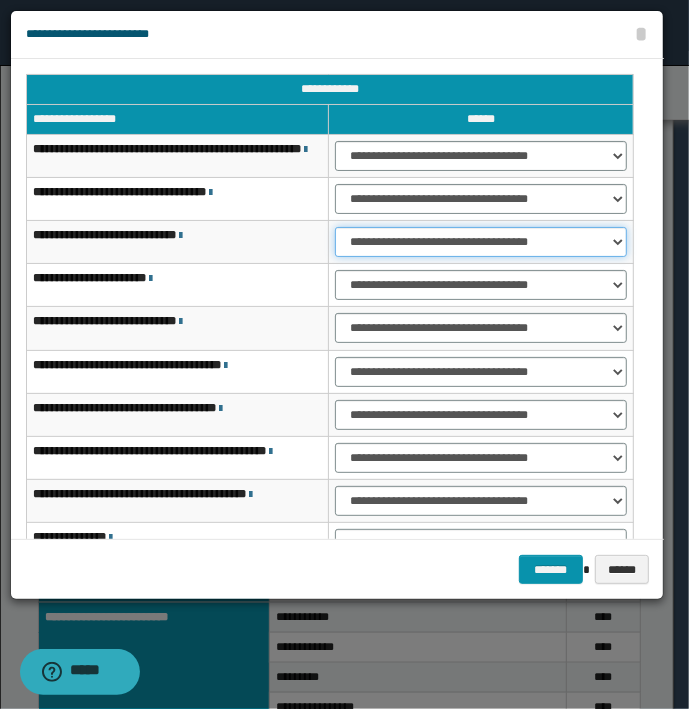 click on "**********" at bounding box center (481, 242) 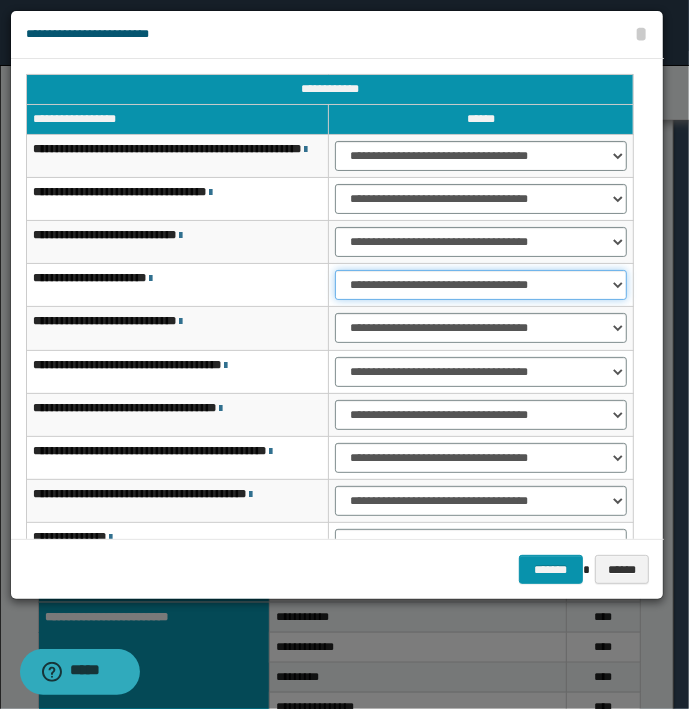 click on "**********" at bounding box center (481, 285) 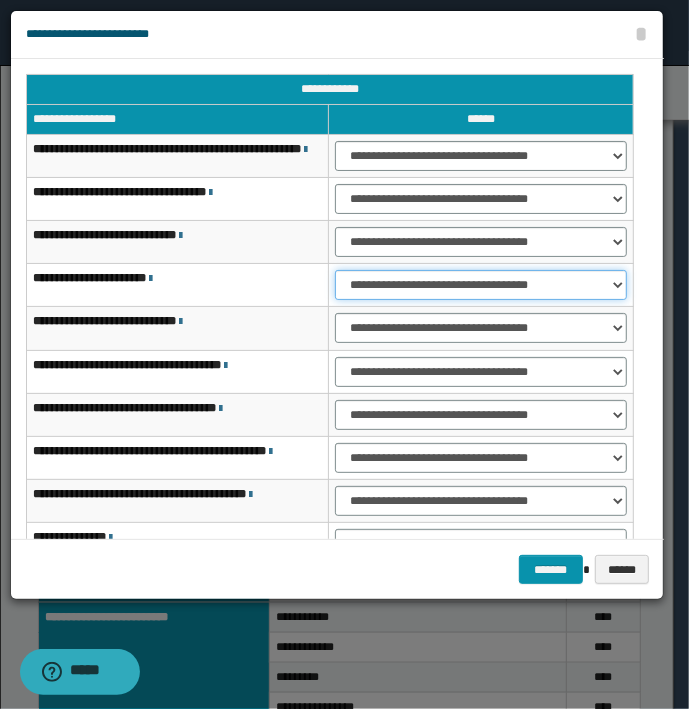 select on "***" 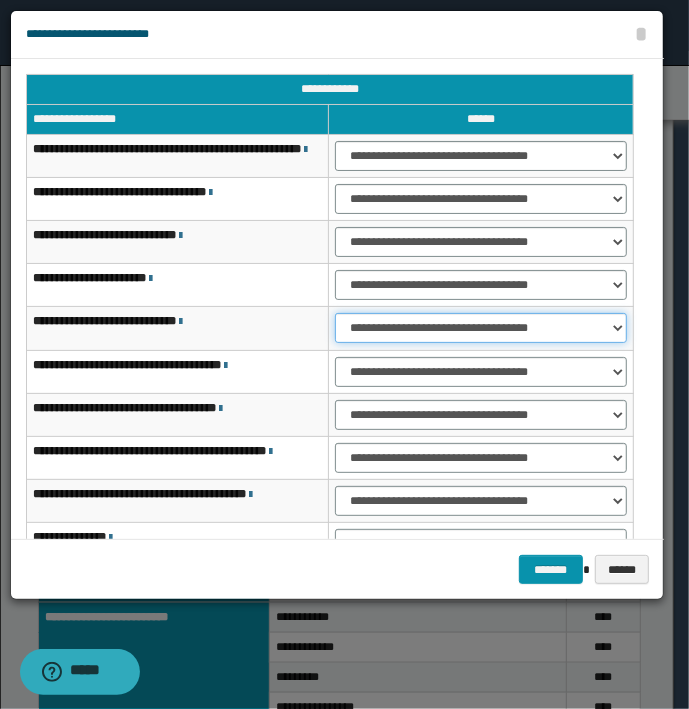 click on "**********" at bounding box center [481, 328] 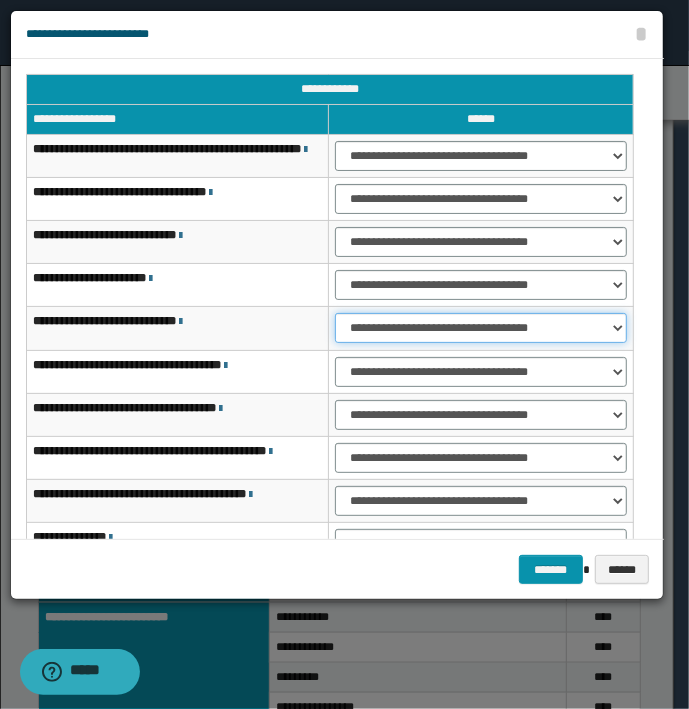 click on "**********" at bounding box center [481, 328] 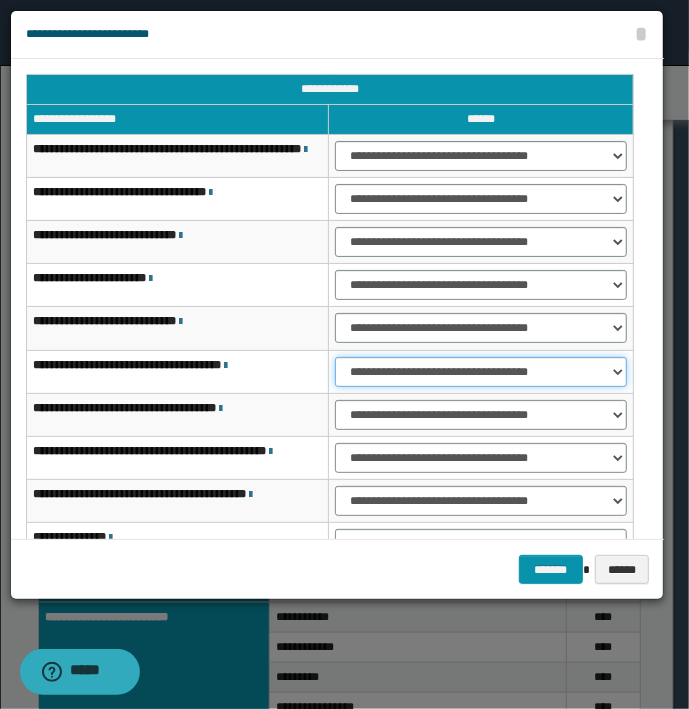 drag, startPoint x: 374, startPoint y: 374, endPoint x: 373, endPoint y: 390, distance: 16.03122 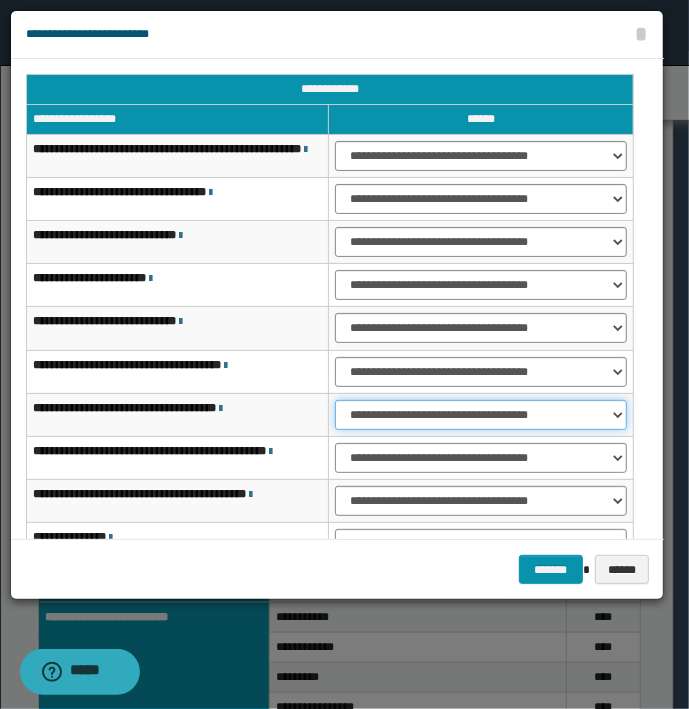 drag, startPoint x: 362, startPoint y: 410, endPoint x: 367, endPoint y: 423, distance: 13.928389 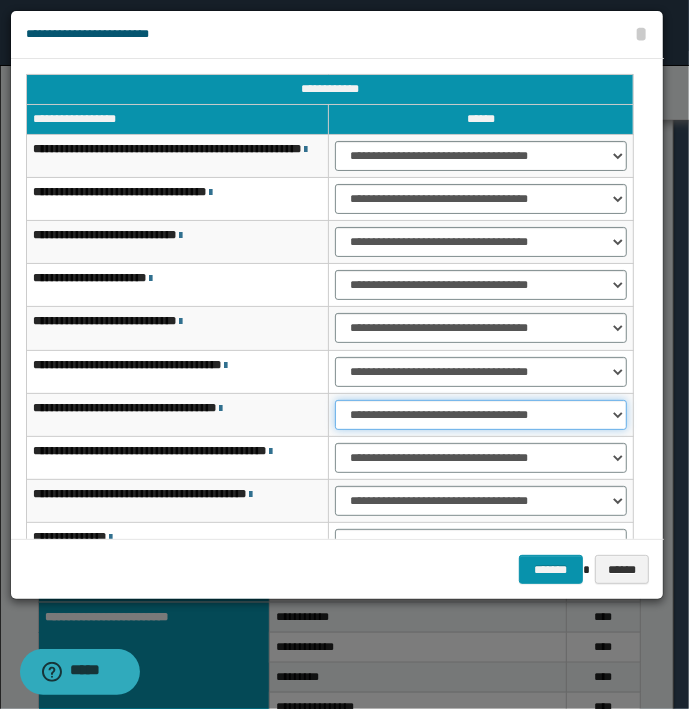 select on "***" 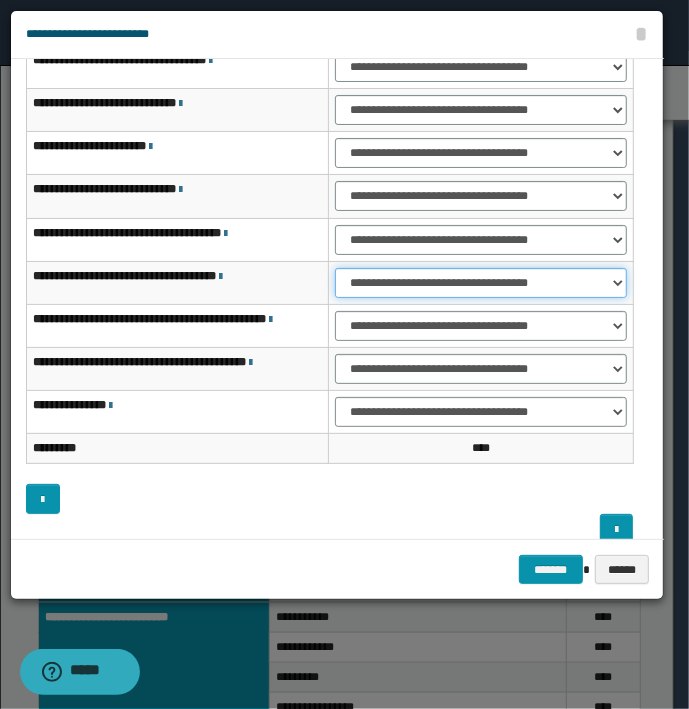 scroll, scrollTop: 151, scrollLeft: 0, axis: vertical 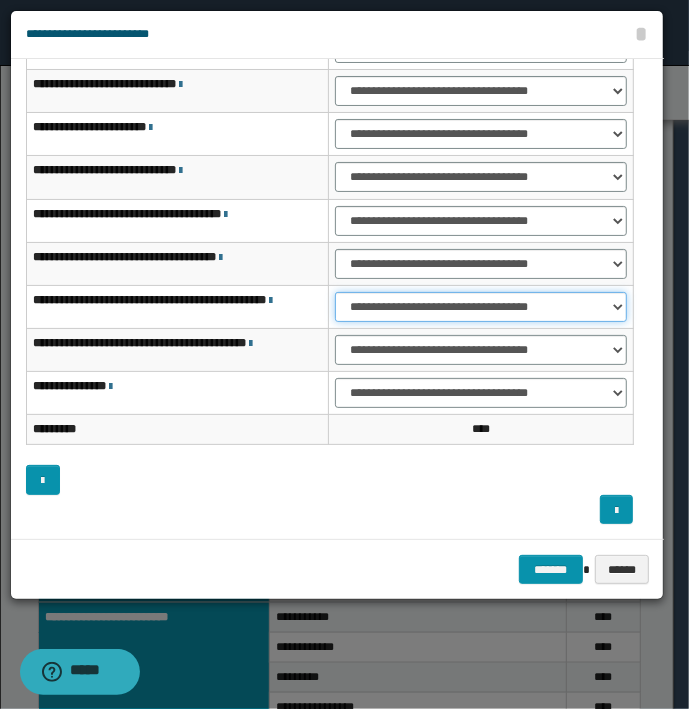 click on "**********" at bounding box center (481, 307) 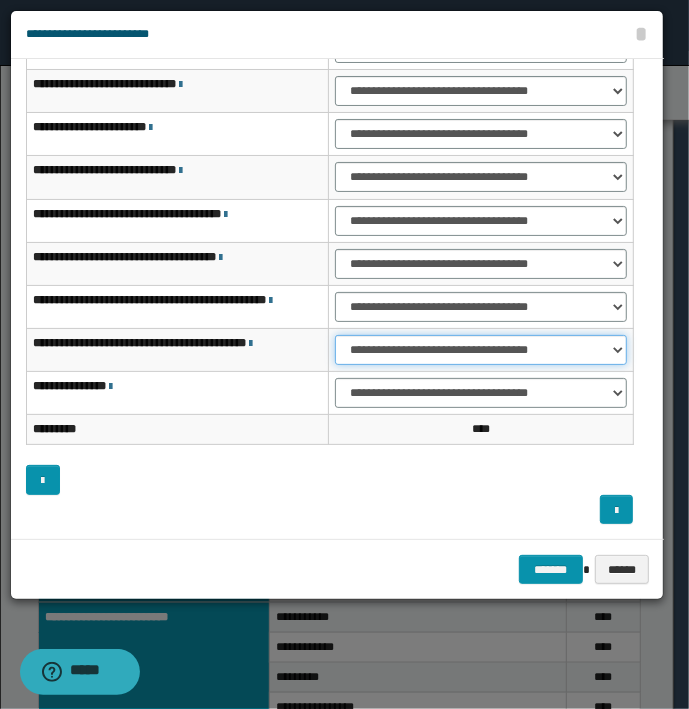 click on "**********" at bounding box center (481, 350) 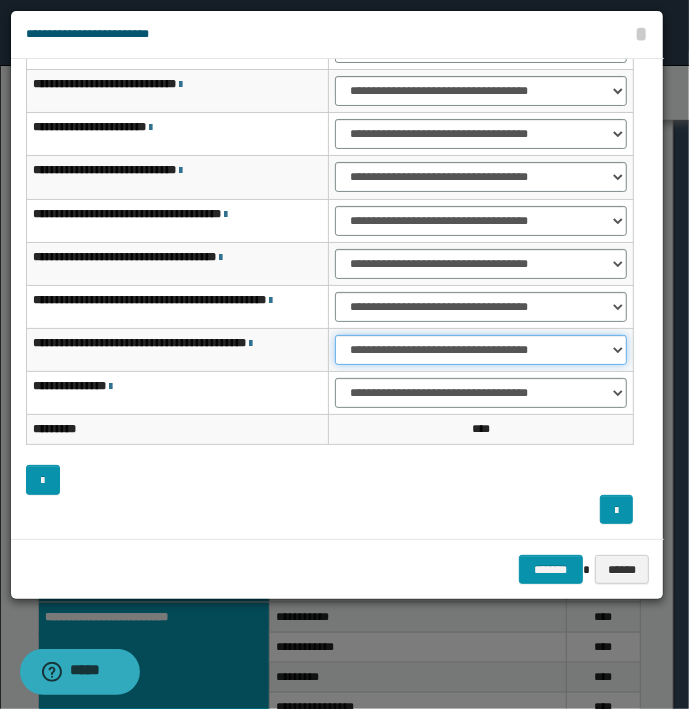 select on "***" 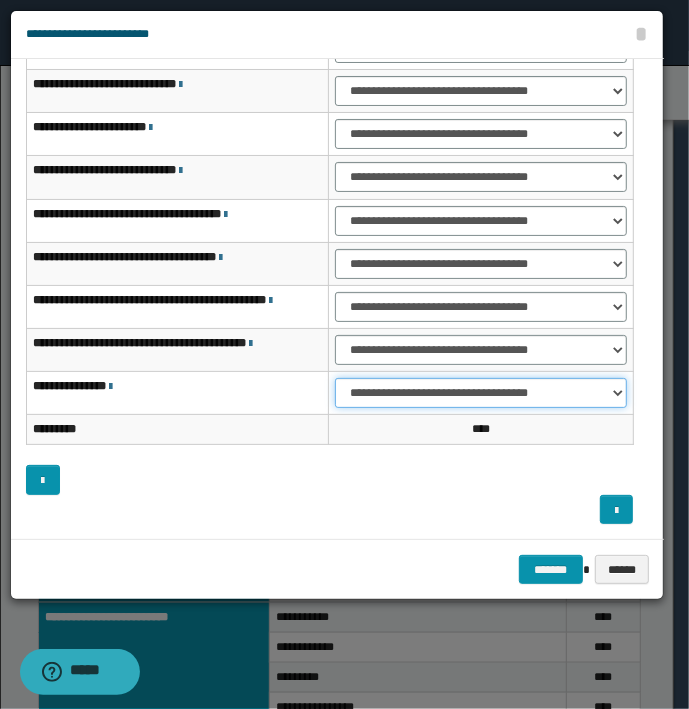 click on "**********" at bounding box center [481, 393] 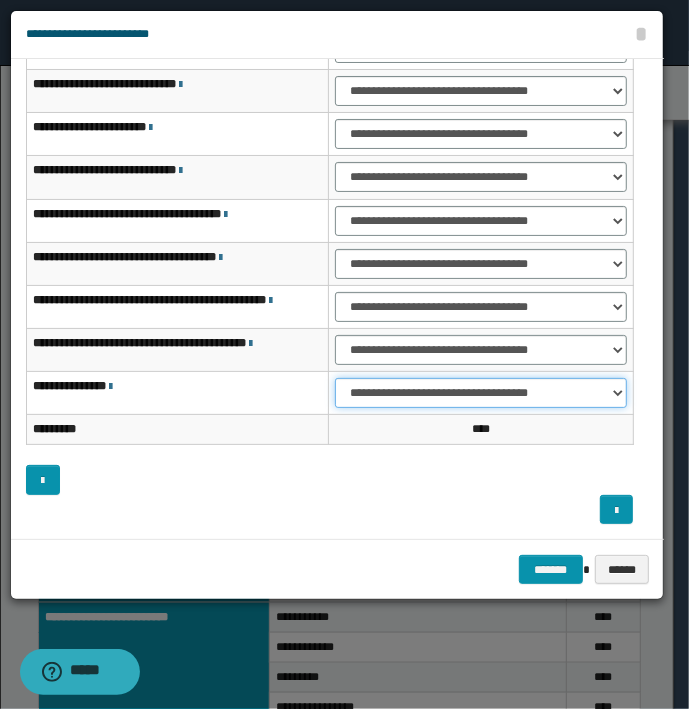 click on "**********" at bounding box center (481, 393) 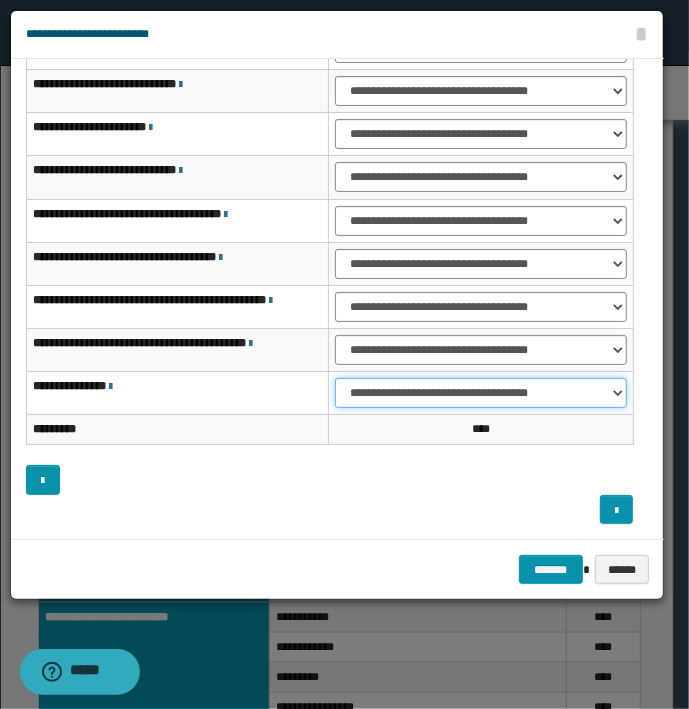 click on "**********" at bounding box center (481, 393) 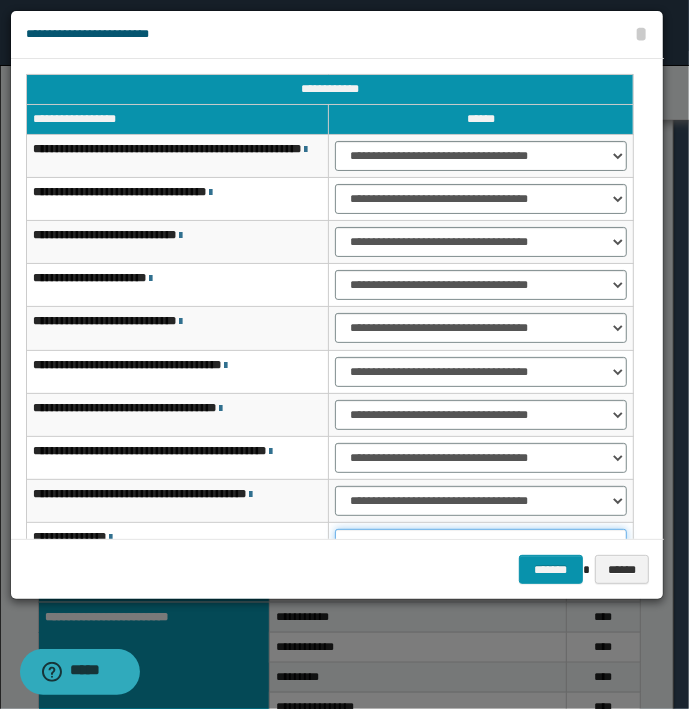 scroll, scrollTop: 151, scrollLeft: 0, axis: vertical 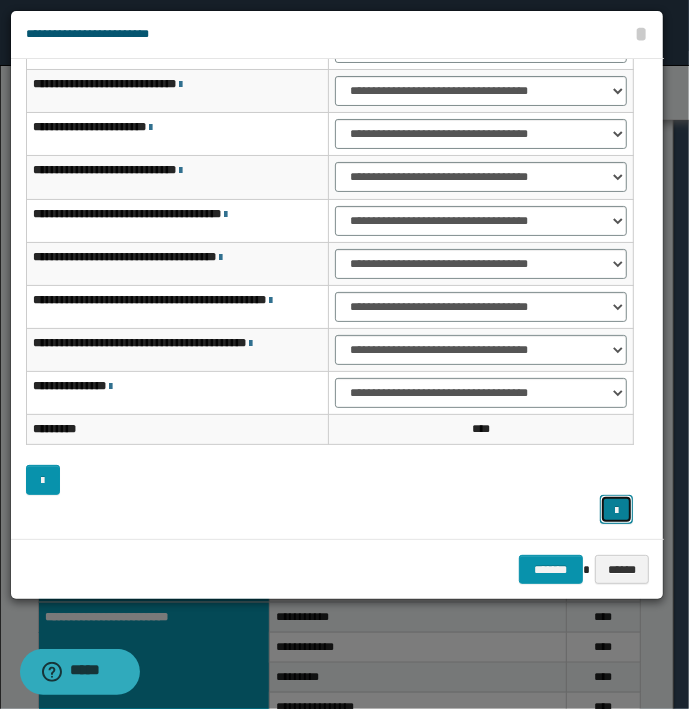click at bounding box center (616, 511) 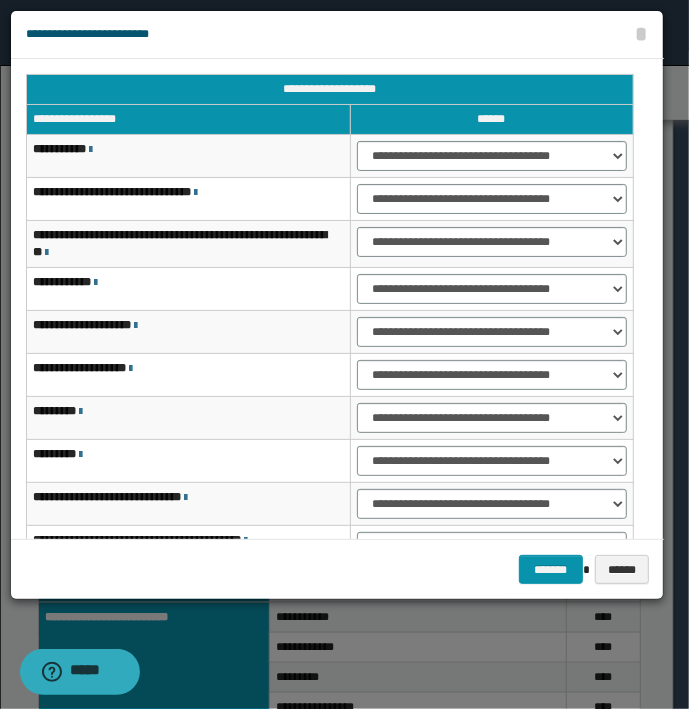 scroll, scrollTop: 0, scrollLeft: 0, axis: both 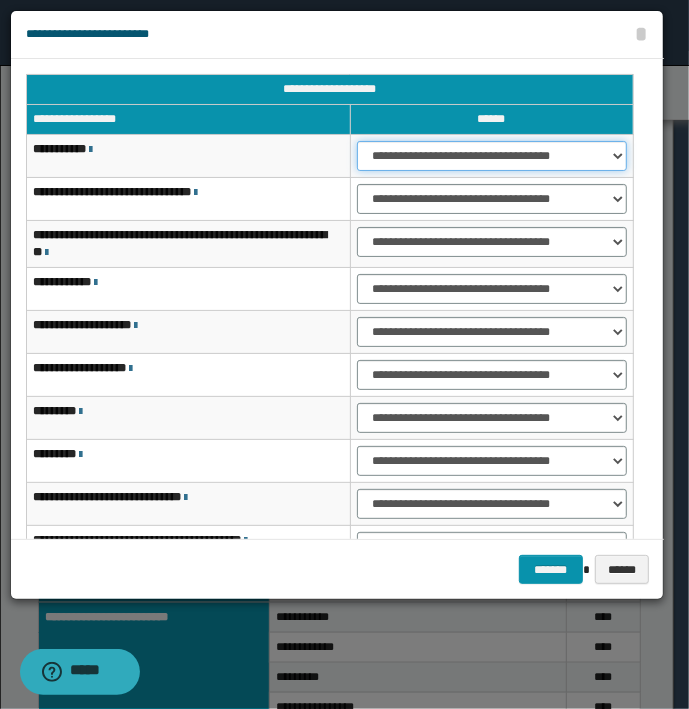 click on "**********" at bounding box center [492, 156] 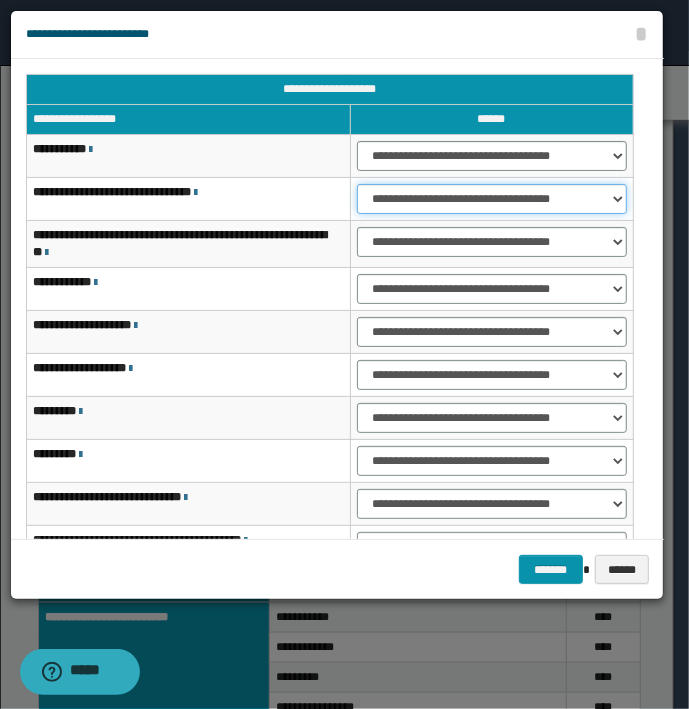 click on "**********" at bounding box center (492, 199) 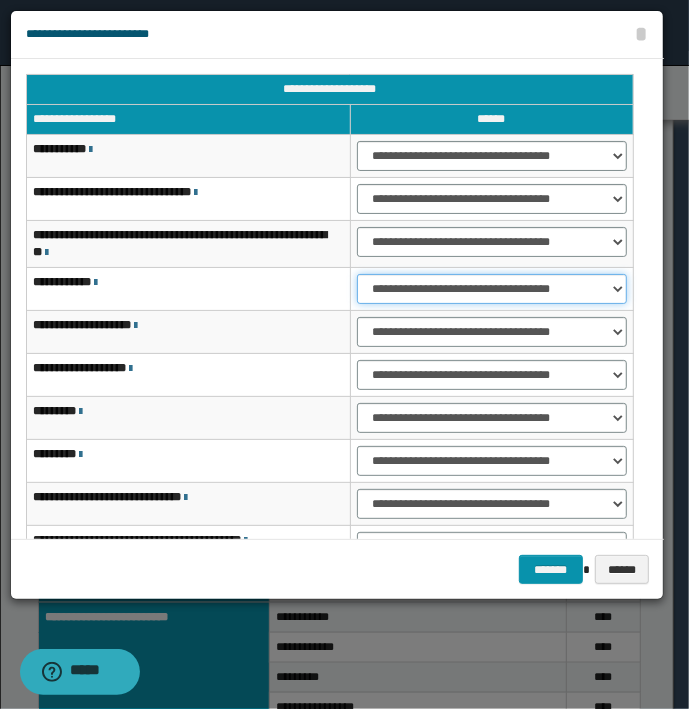 click on "**********" at bounding box center (492, 289) 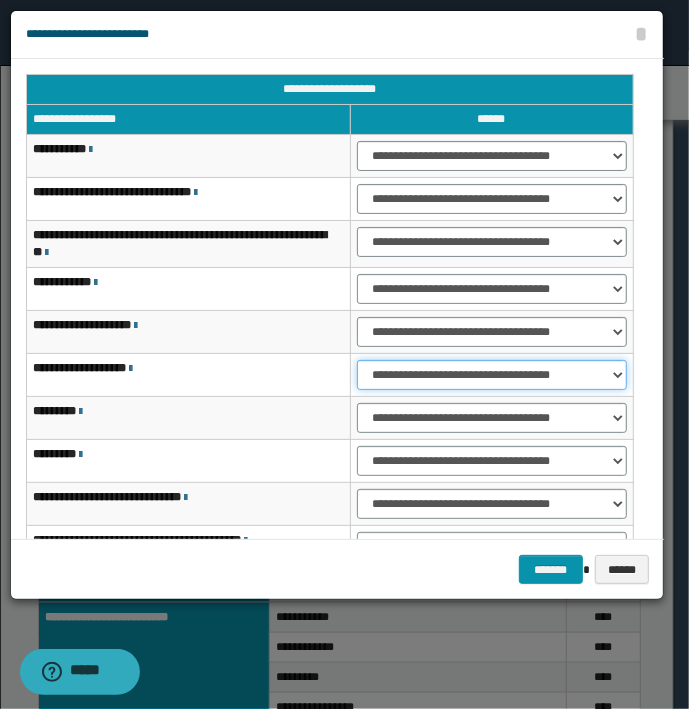 click on "**********" at bounding box center [492, 375] 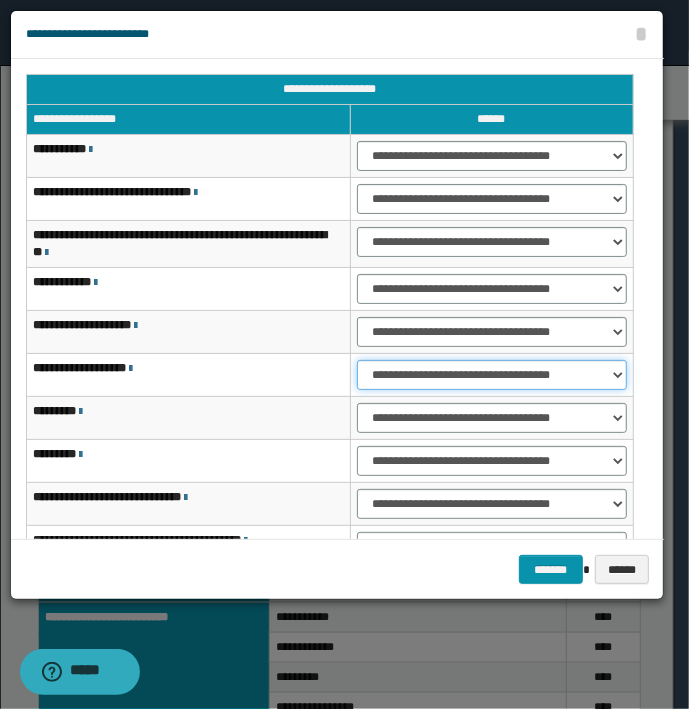 select on "***" 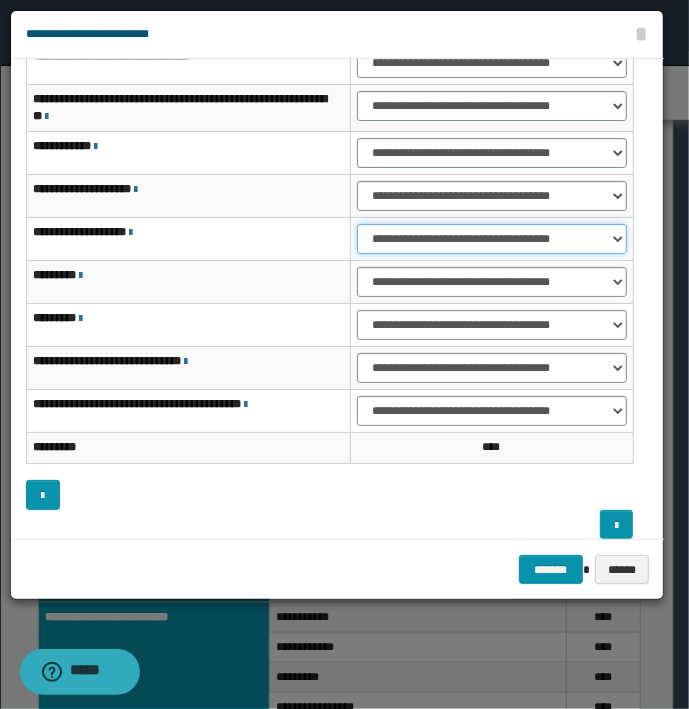 scroll, scrollTop: 151, scrollLeft: 0, axis: vertical 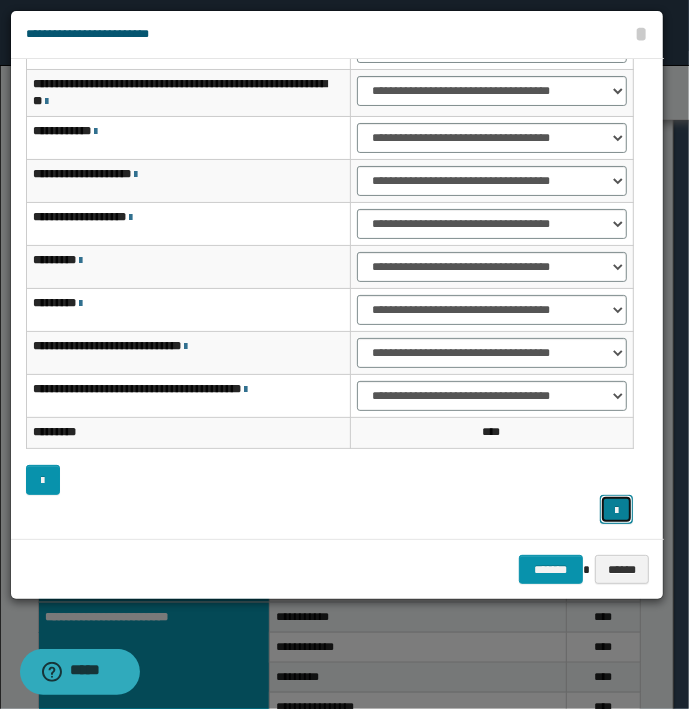 click at bounding box center (616, 511) 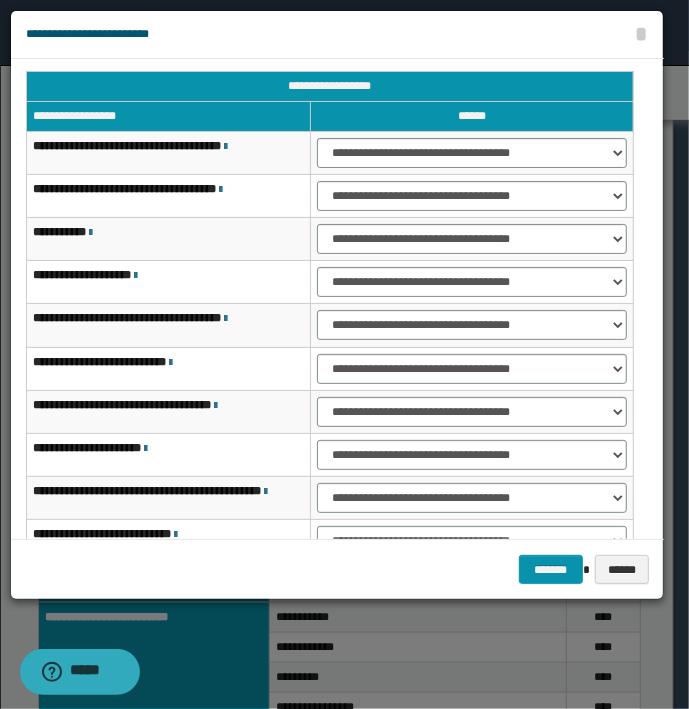scroll, scrollTop: 0, scrollLeft: 0, axis: both 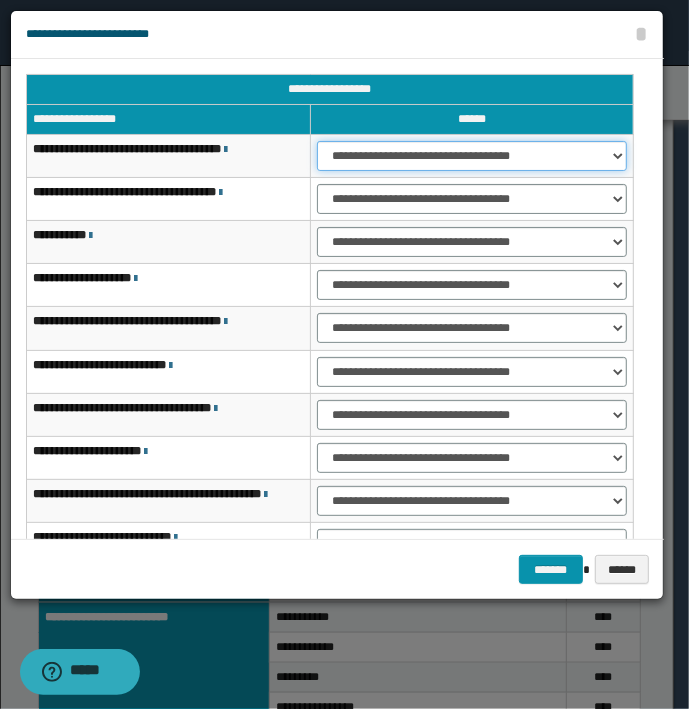click on "**********" at bounding box center (471, 156) 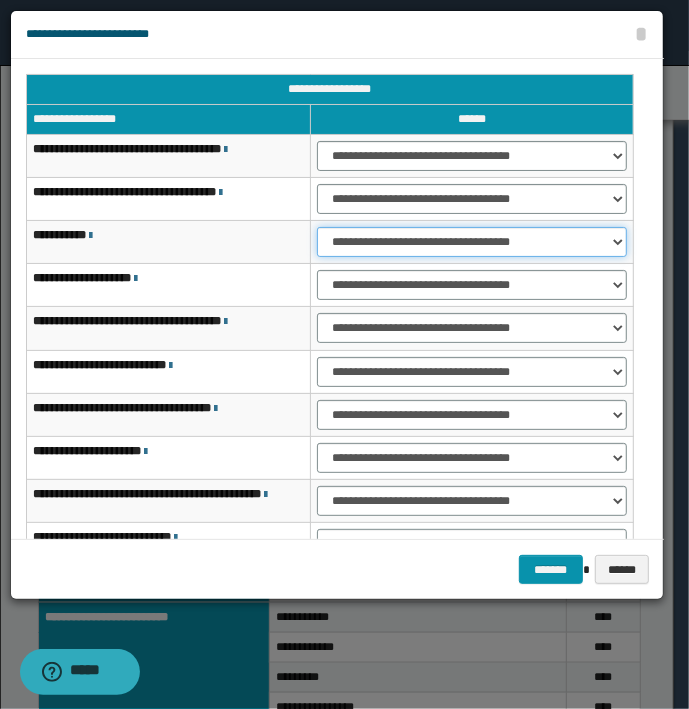click on "**********" at bounding box center [471, 242] 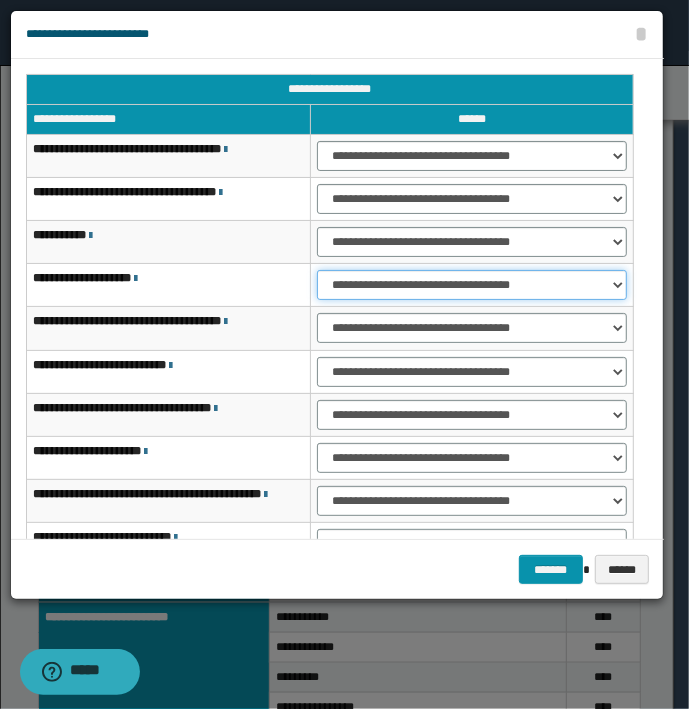 click on "**********" at bounding box center [471, 285] 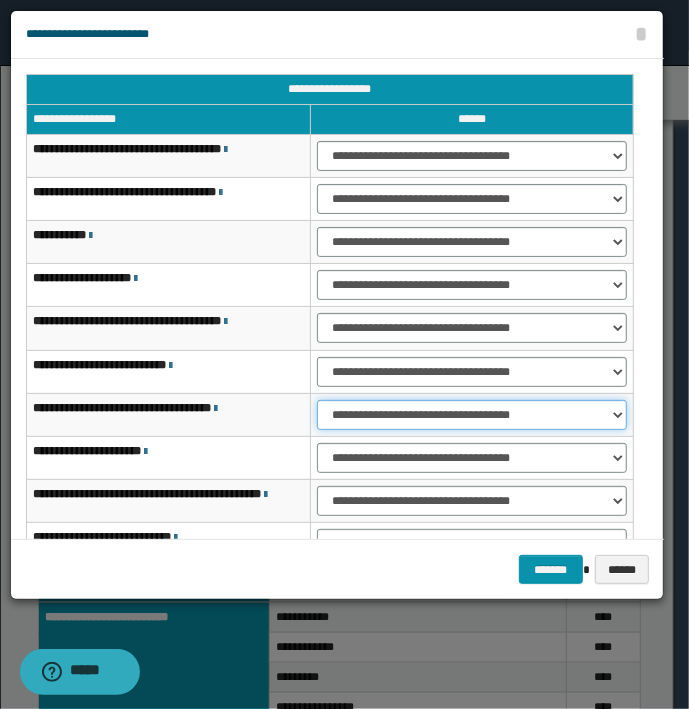 click on "**********" at bounding box center (471, 415) 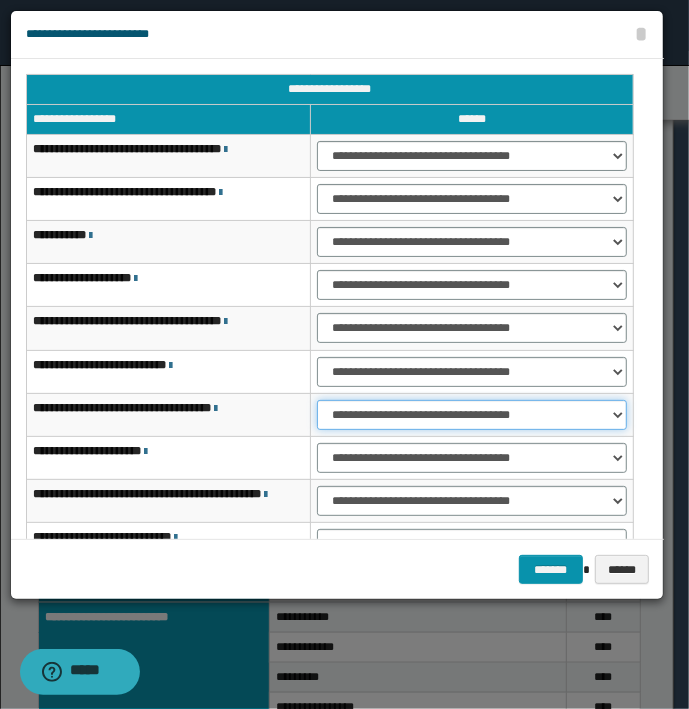 select on "***" 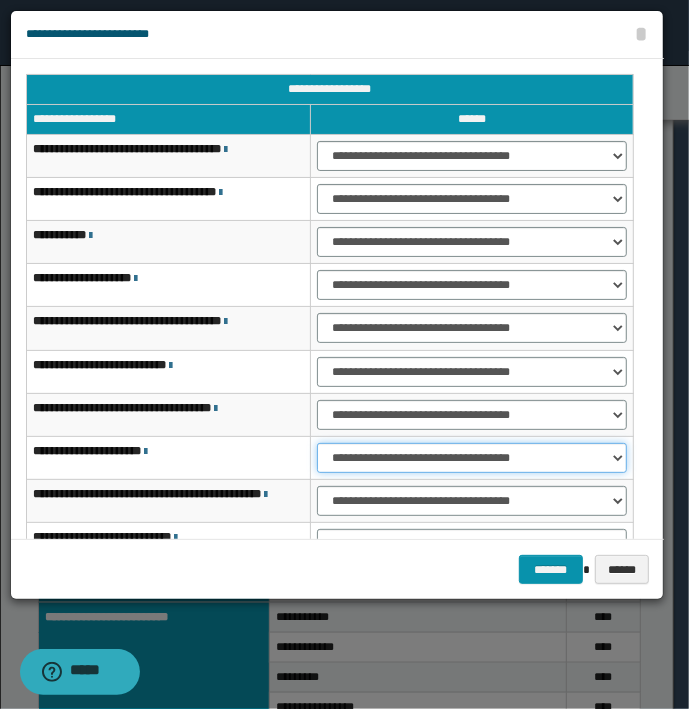 click on "**********" at bounding box center (471, 458) 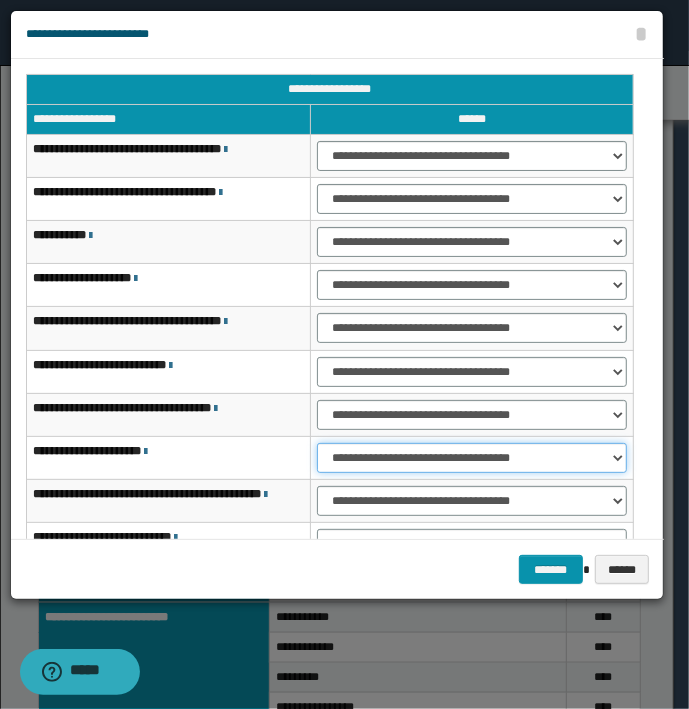 click on "**********" at bounding box center [471, 458] 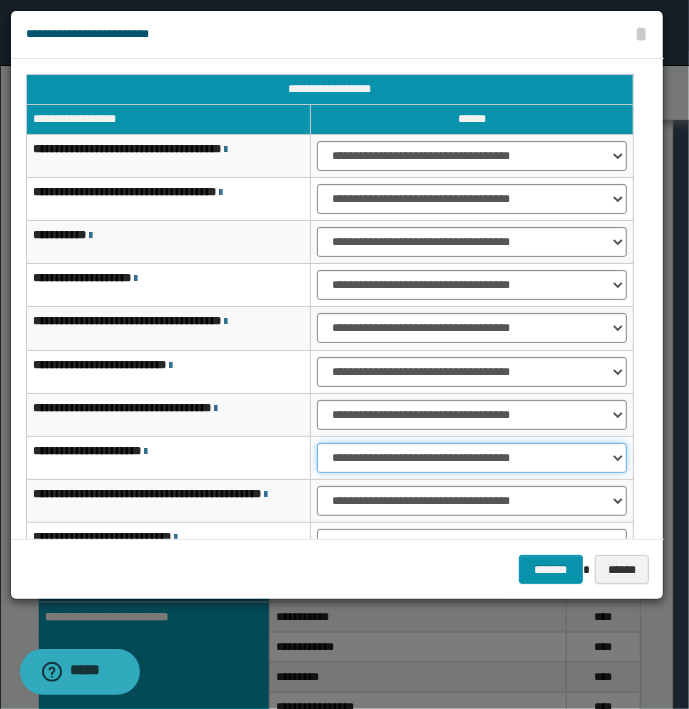 click on "**********" at bounding box center (471, 458) 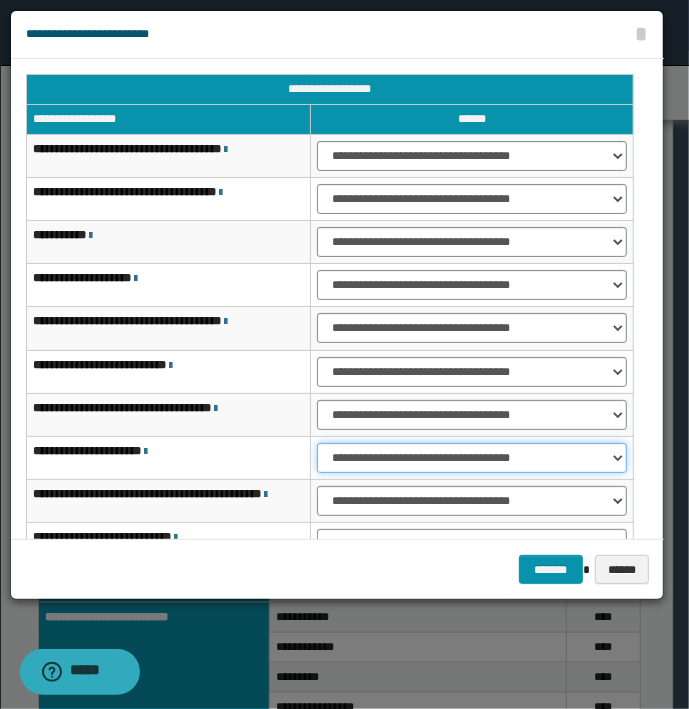 select on "***" 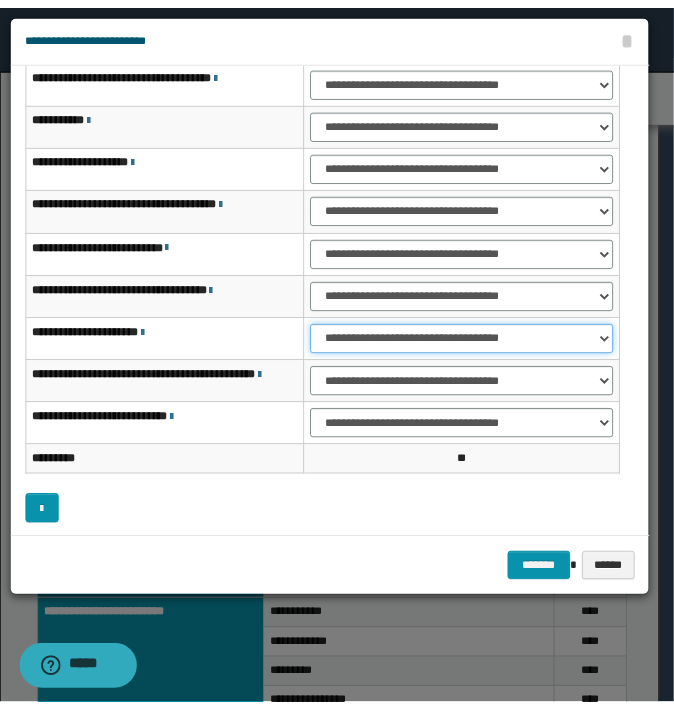 scroll, scrollTop: 123, scrollLeft: 0, axis: vertical 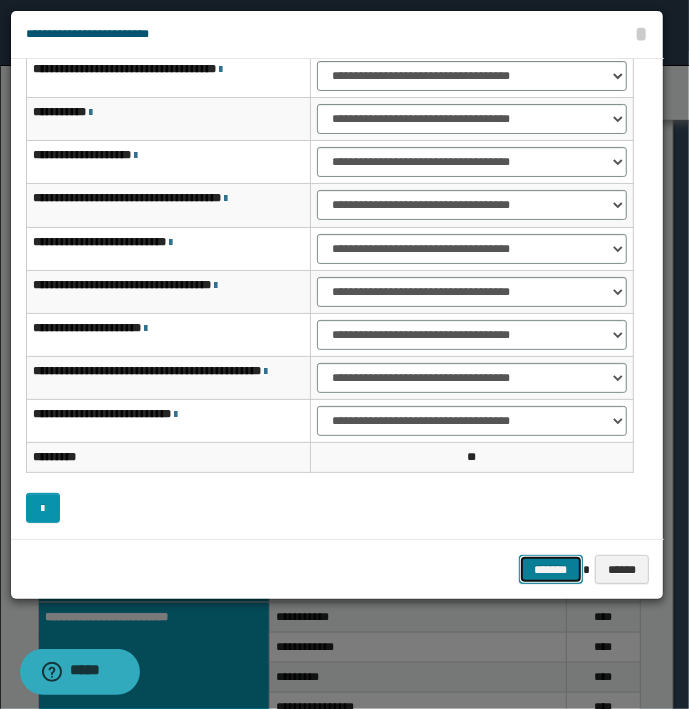 click on "*******" at bounding box center [551, 570] 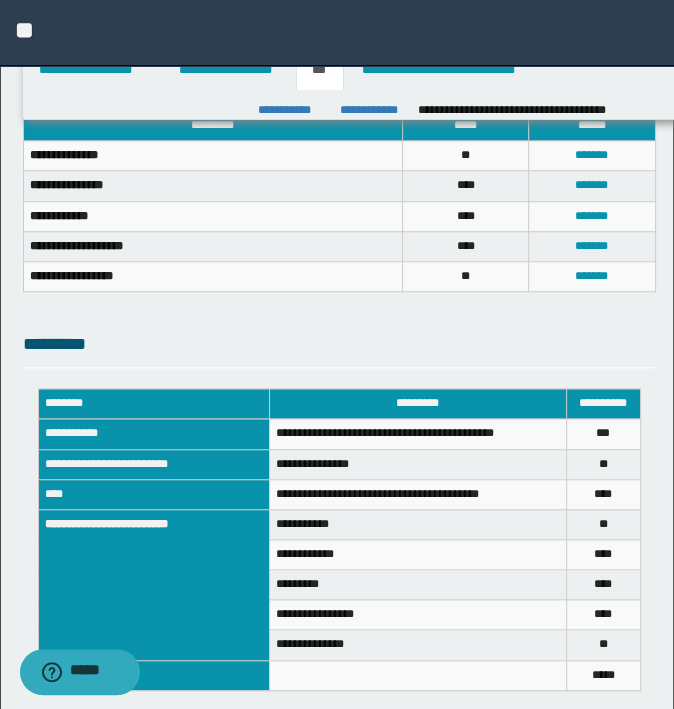 scroll, scrollTop: 963, scrollLeft: 0, axis: vertical 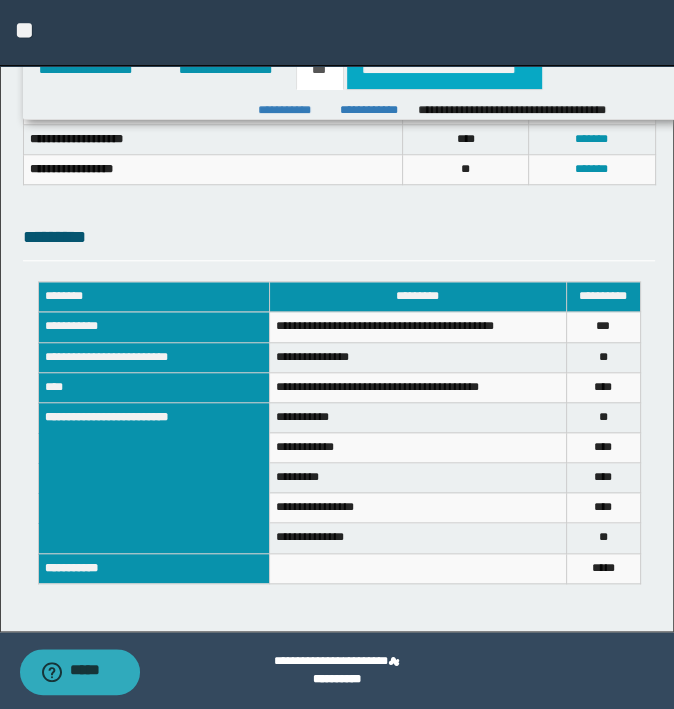 click on "**********" at bounding box center (444, 70) 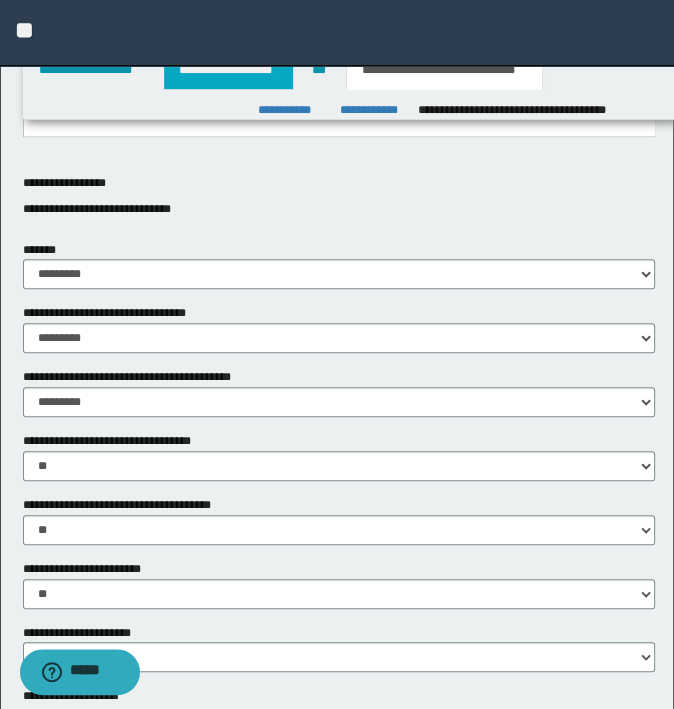 click on "**********" at bounding box center (228, 70) 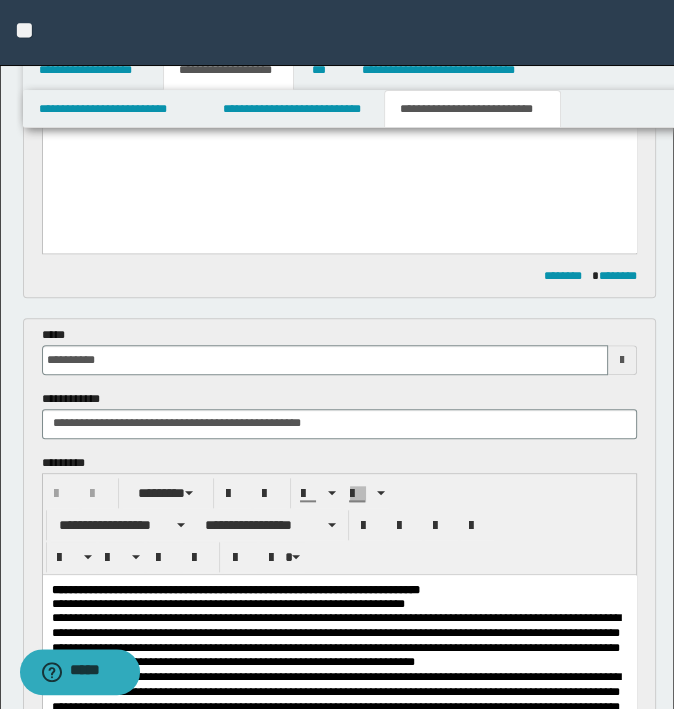 click on "**********" at bounding box center [344, 33] 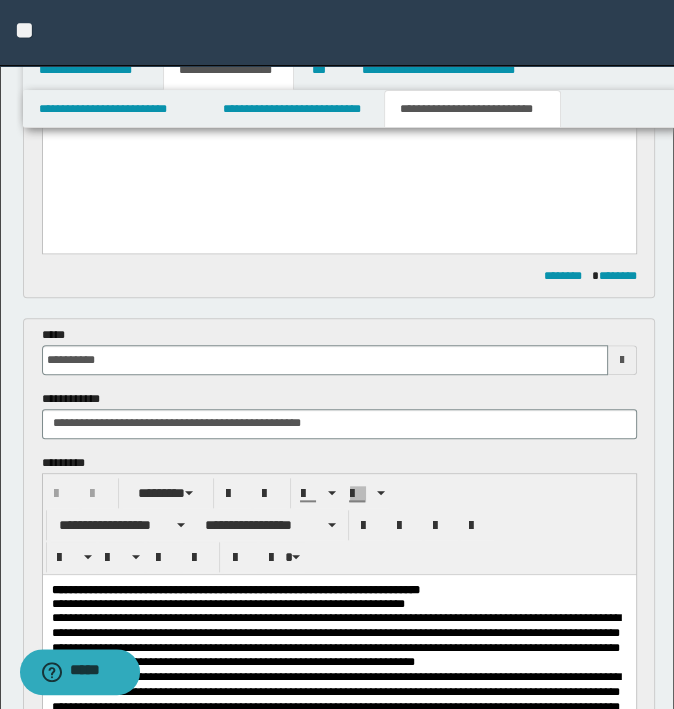 click on "**********" at bounding box center [337, 33] 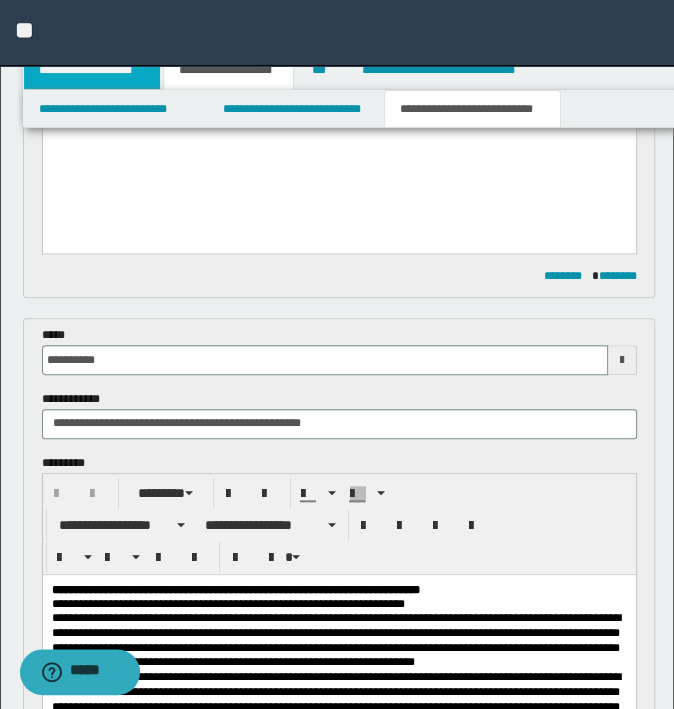 click on "**********" at bounding box center [92, 70] 